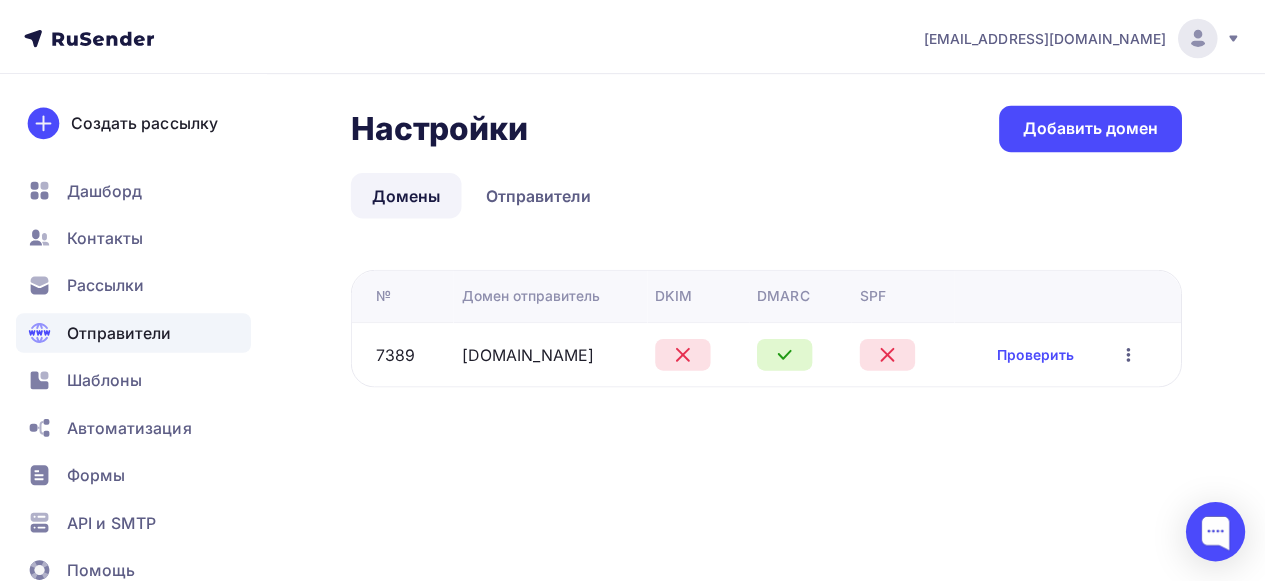 scroll, scrollTop: 0, scrollLeft: 0, axis: both 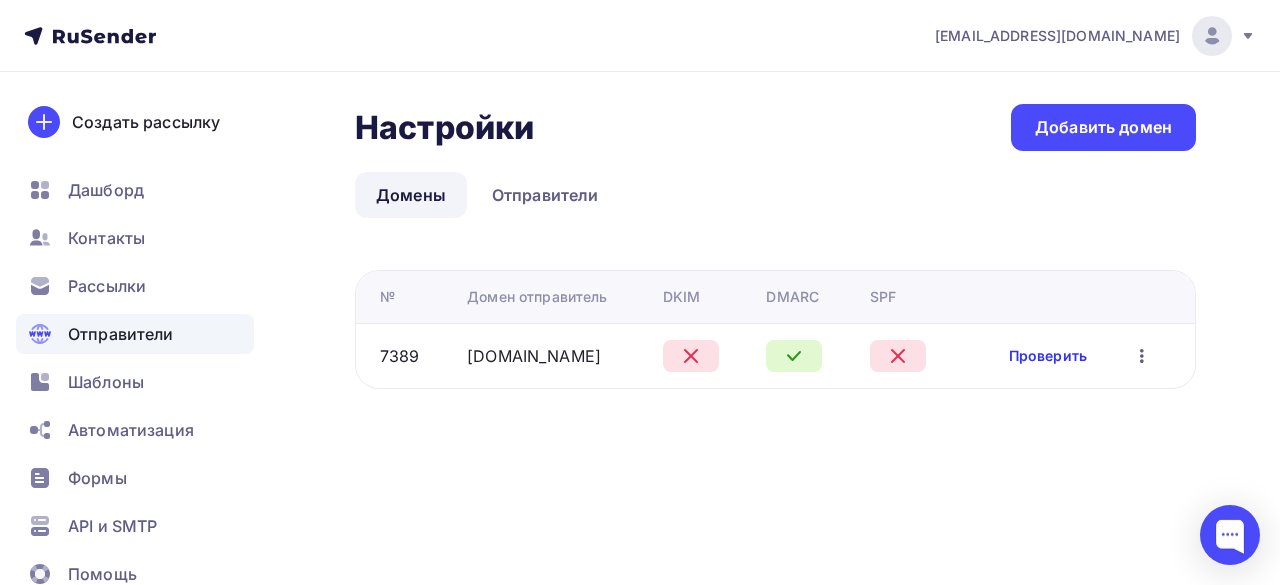 click on "Проверить" at bounding box center [1048, 356] 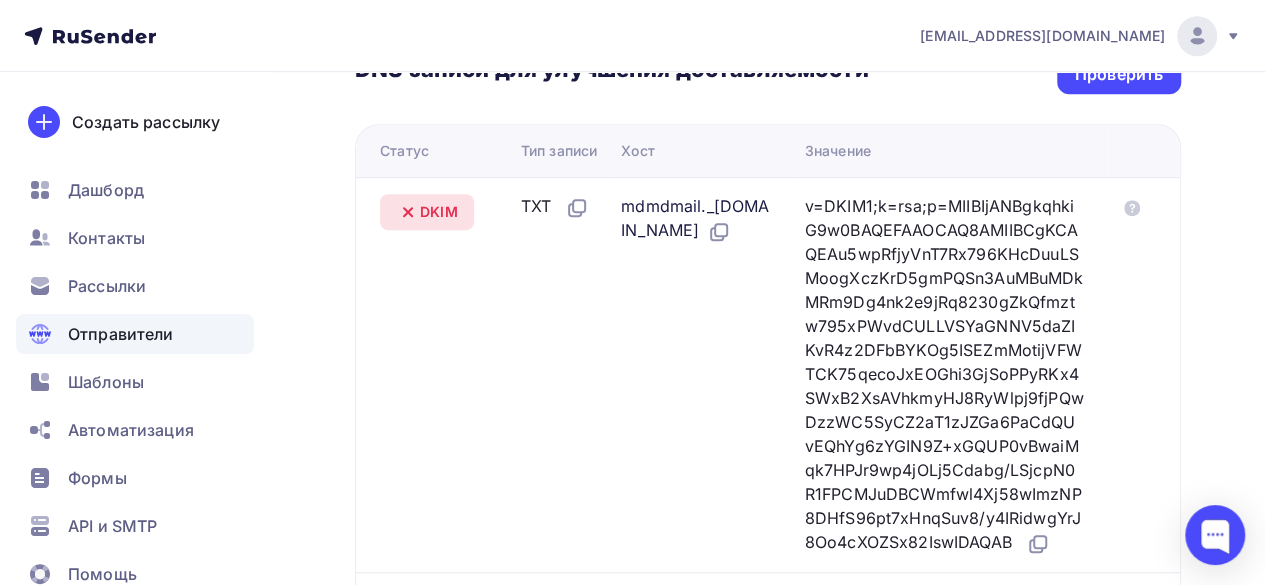 scroll, scrollTop: 242, scrollLeft: 0, axis: vertical 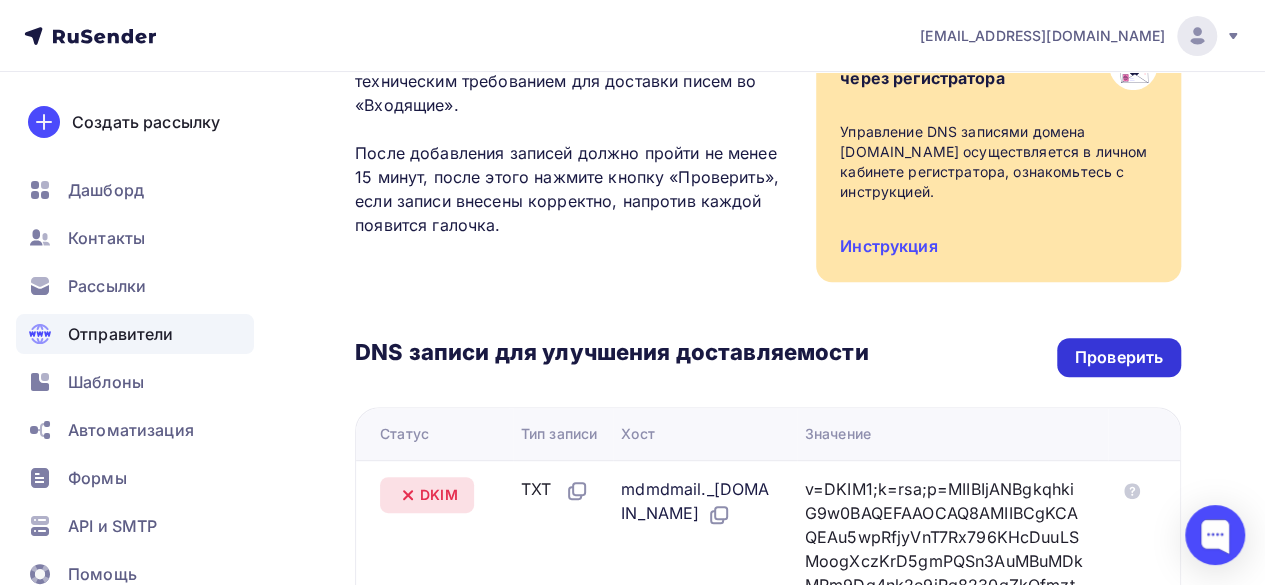 click on "Проверить" at bounding box center (1119, 357) 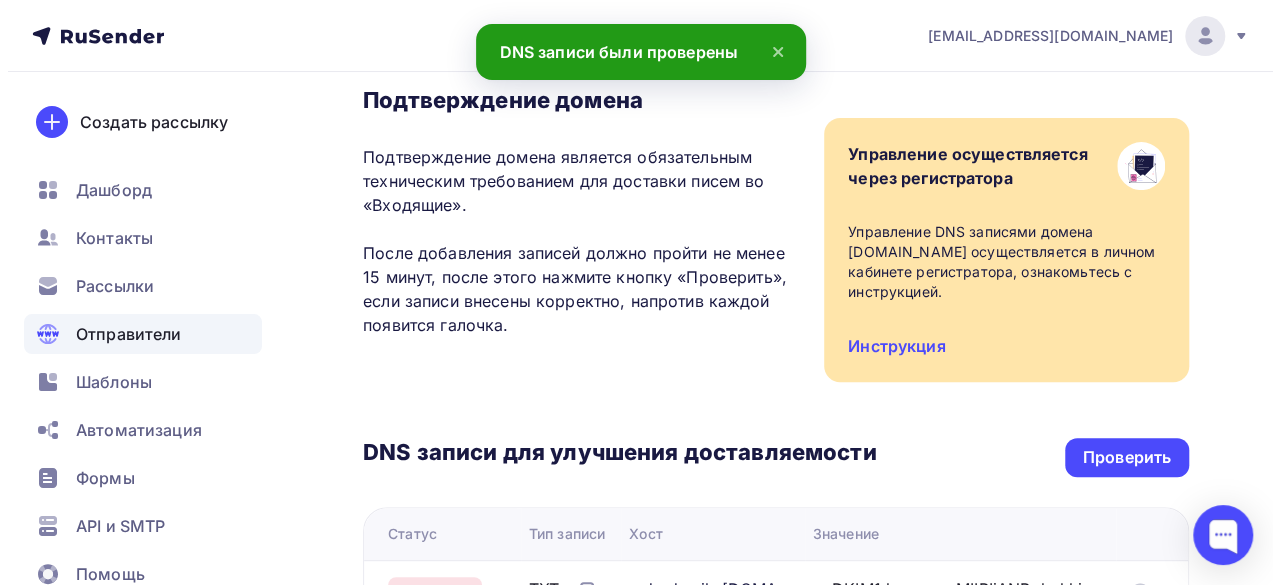 scroll, scrollTop: 0, scrollLeft: 0, axis: both 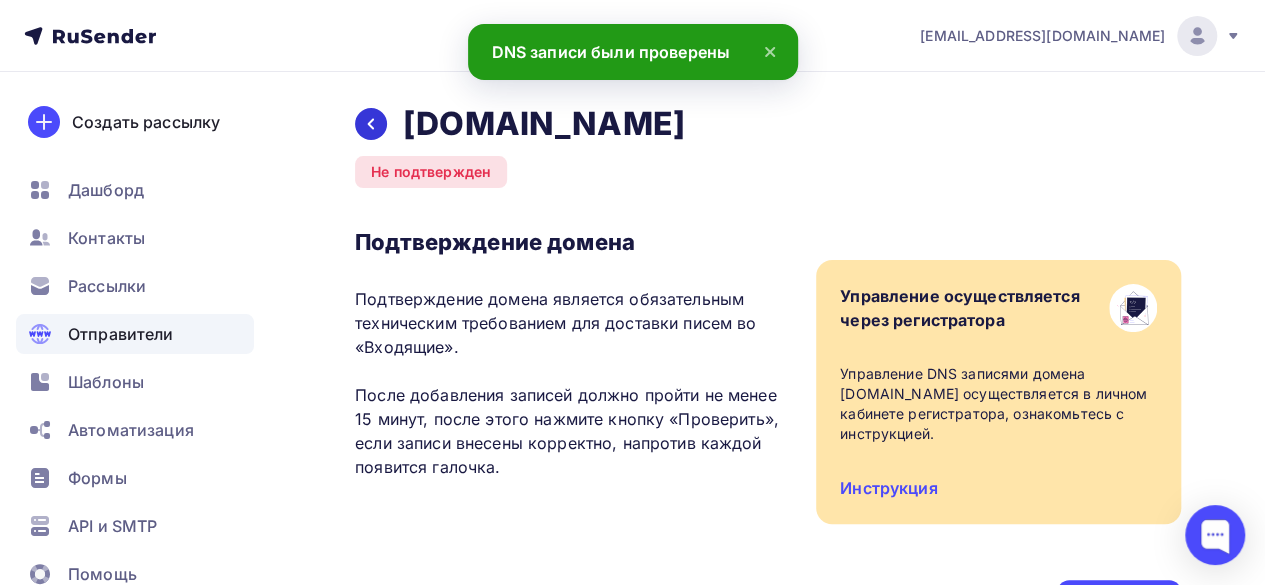 click 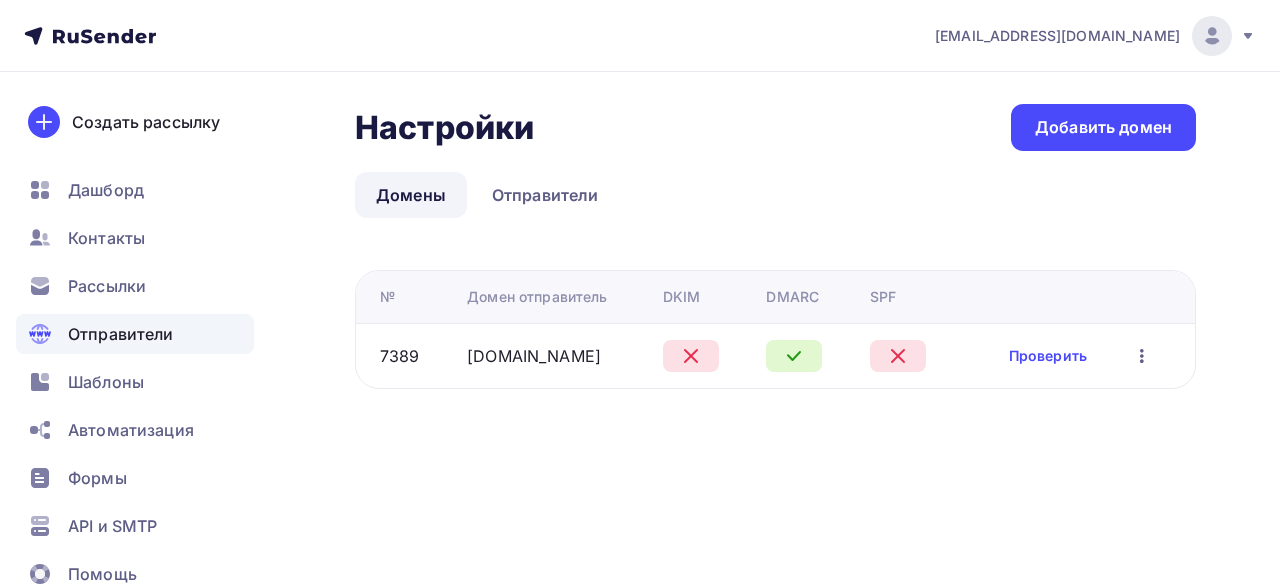 scroll, scrollTop: 0, scrollLeft: 0, axis: both 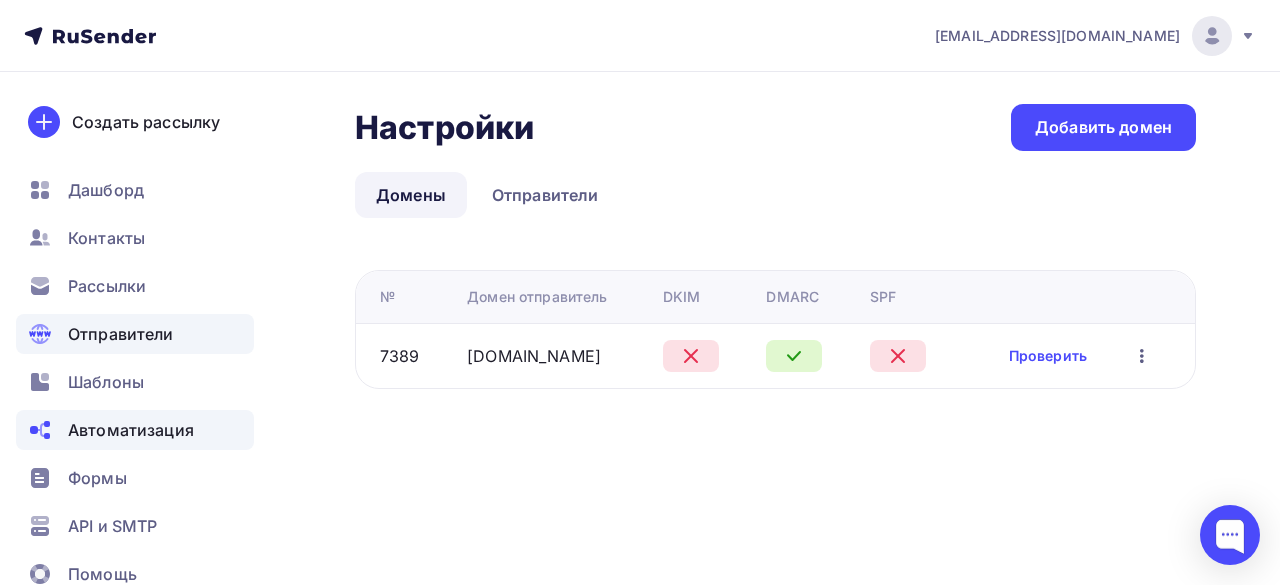 click on "Автоматизация" at bounding box center [131, 430] 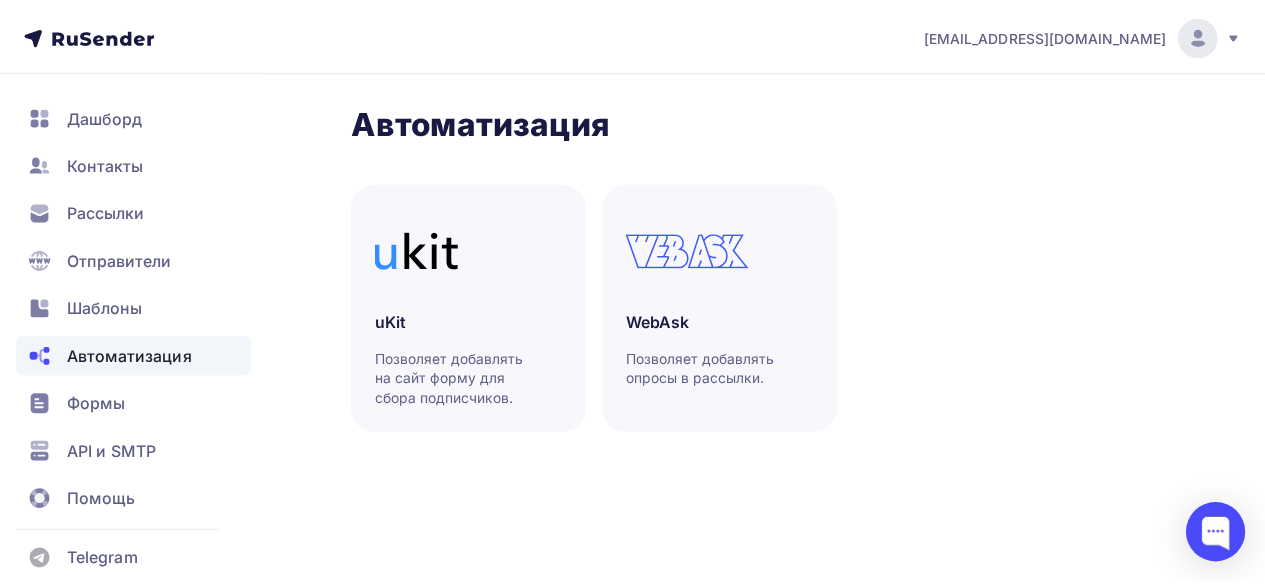 scroll, scrollTop: 92, scrollLeft: 0, axis: vertical 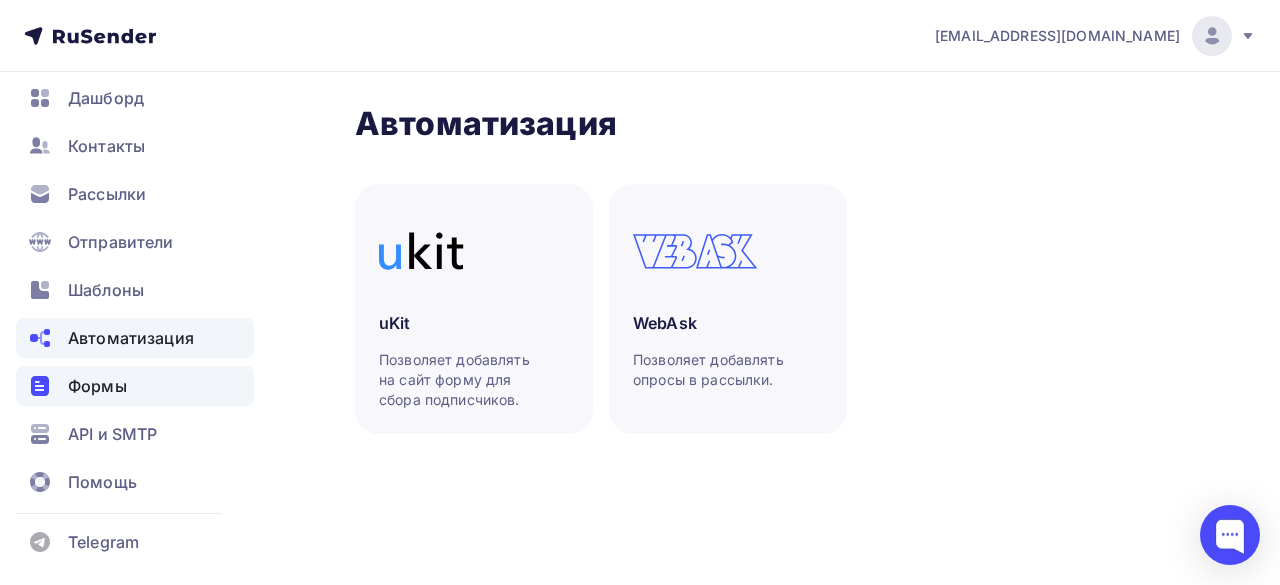click on "Формы" at bounding box center [135, 386] 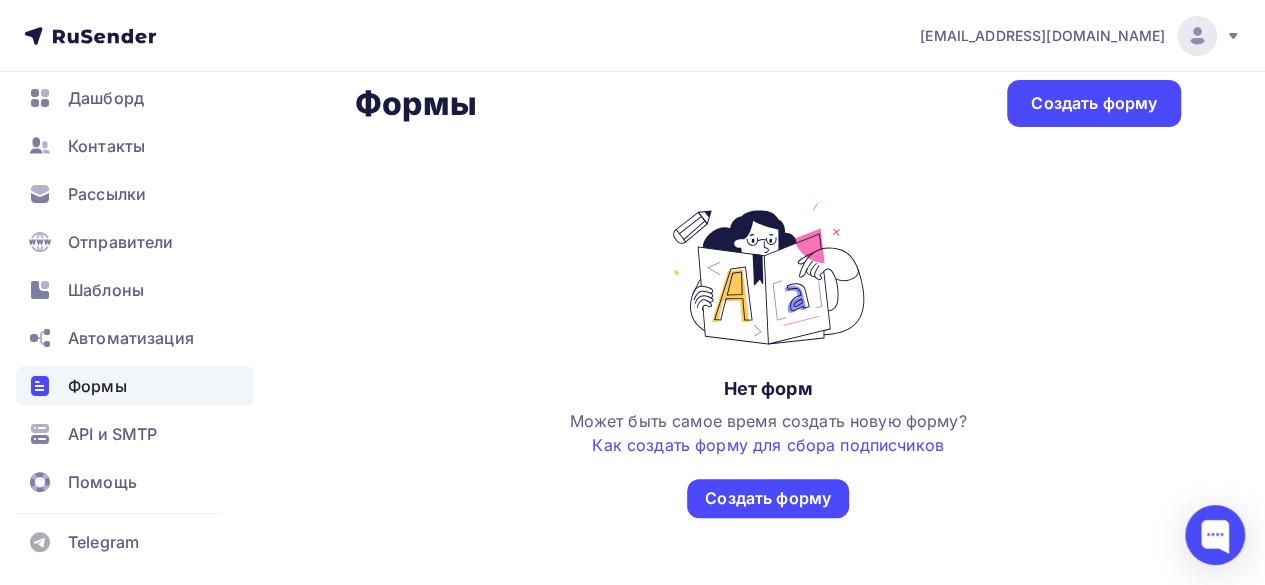 scroll, scrollTop: 36, scrollLeft: 0, axis: vertical 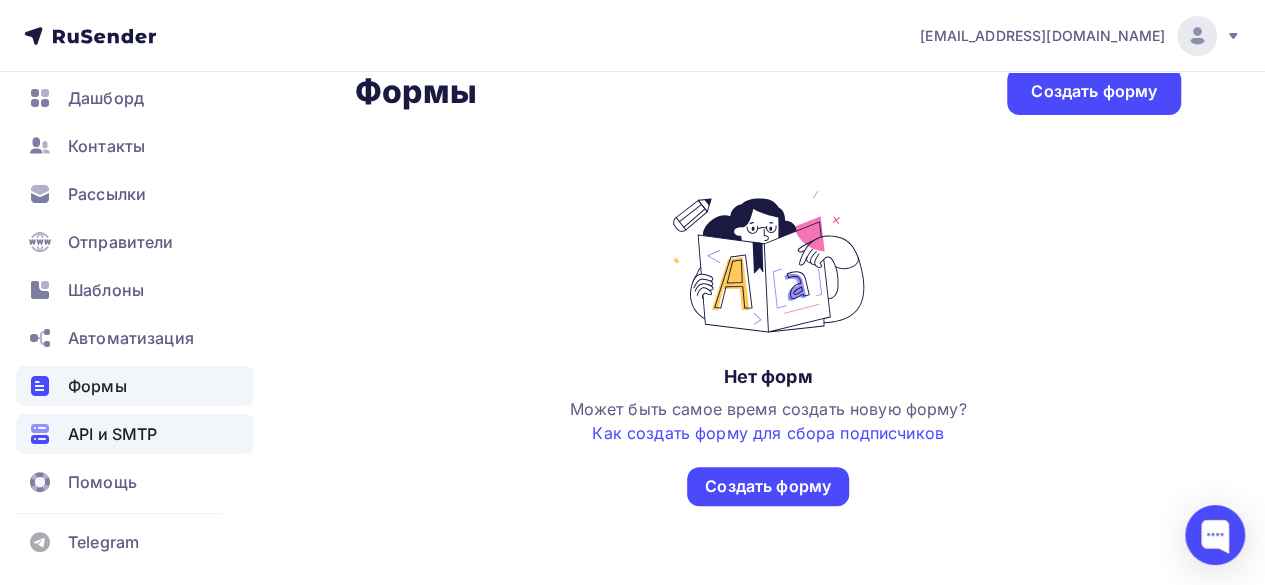 click on "API и SMTP" at bounding box center (112, 434) 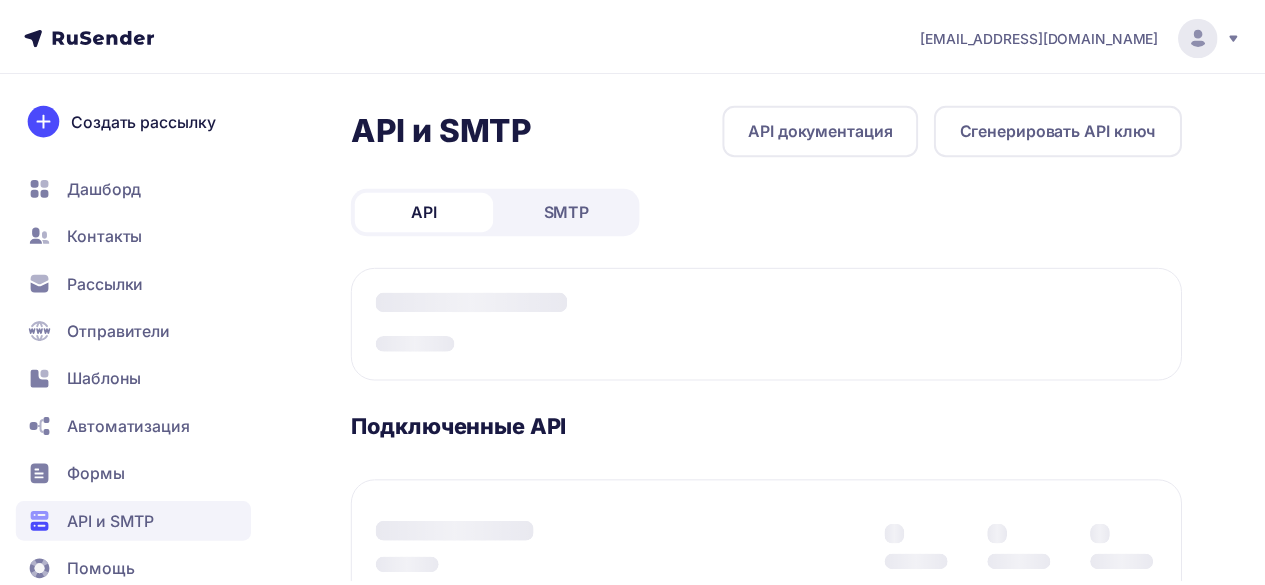 scroll, scrollTop: 0, scrollLeft: 0, axis: both 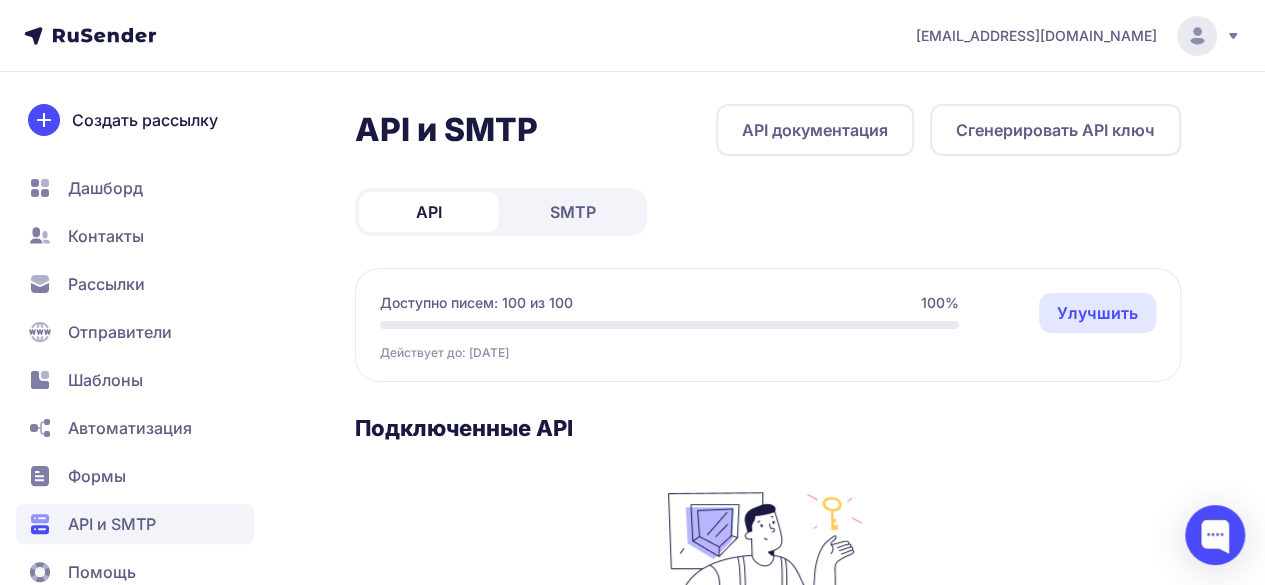 click on "SMTP" at bounding box center [573, 212] 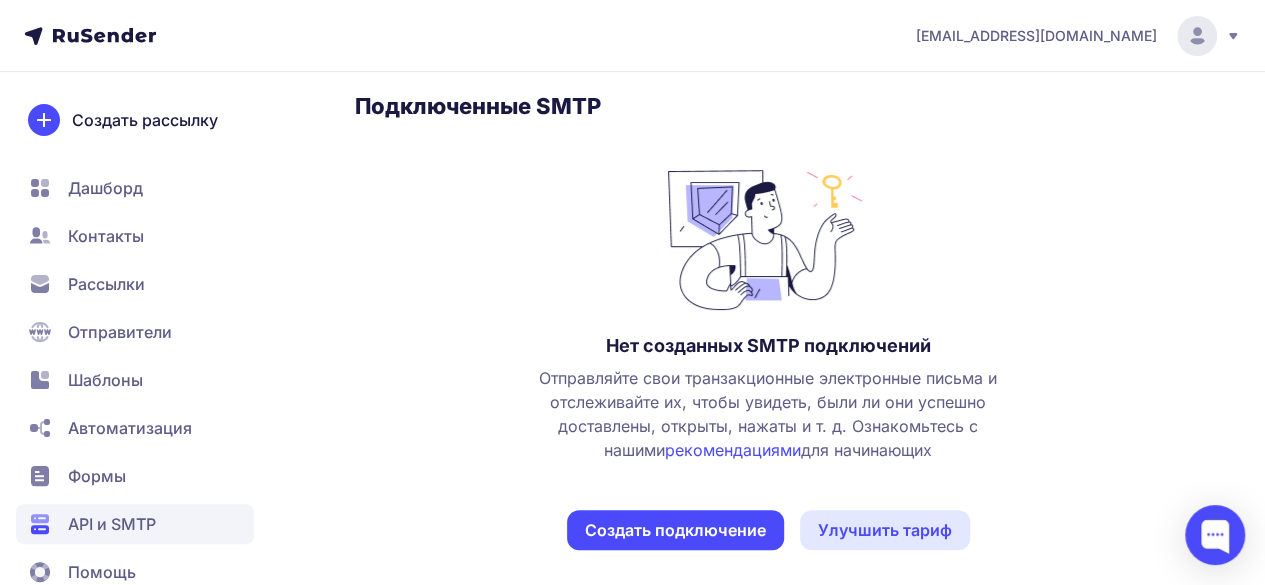 scroll, scrollTop: 334, scrollLeft: 0, axis: vertical 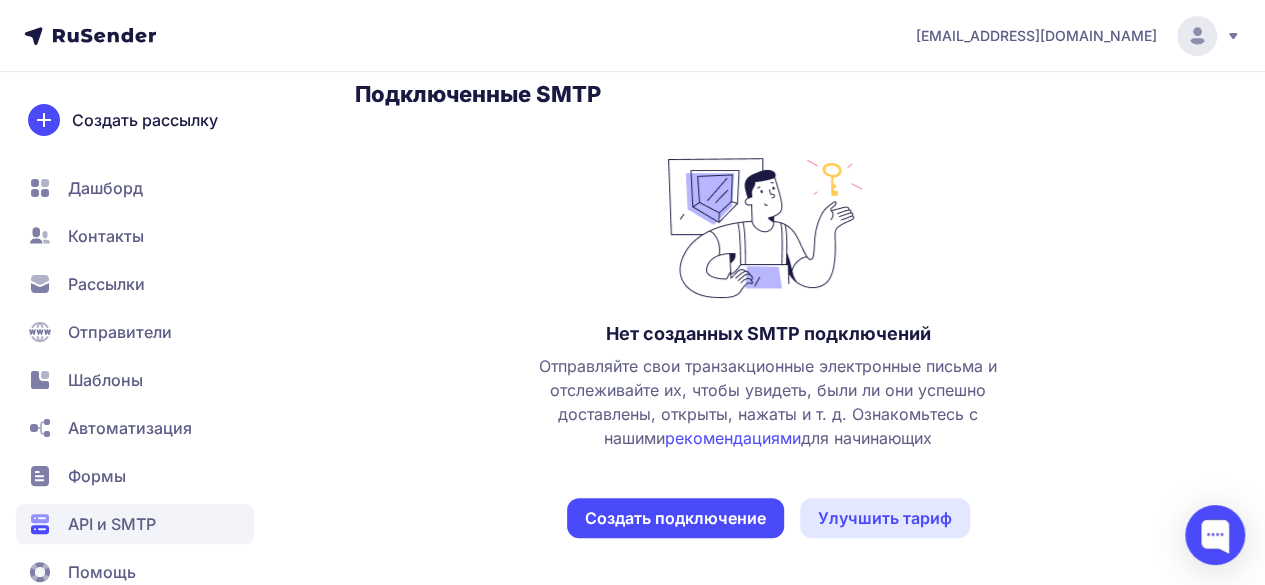 click on "Создать подключение" at bounding box center [675, 518] 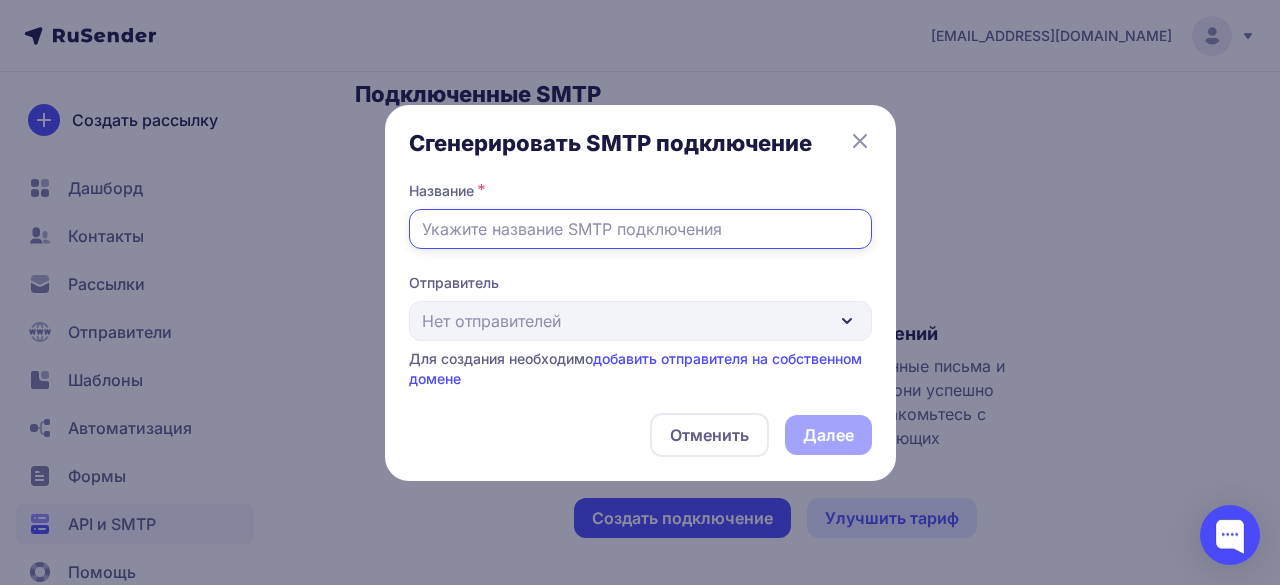 click at bounding box center [640, 229] 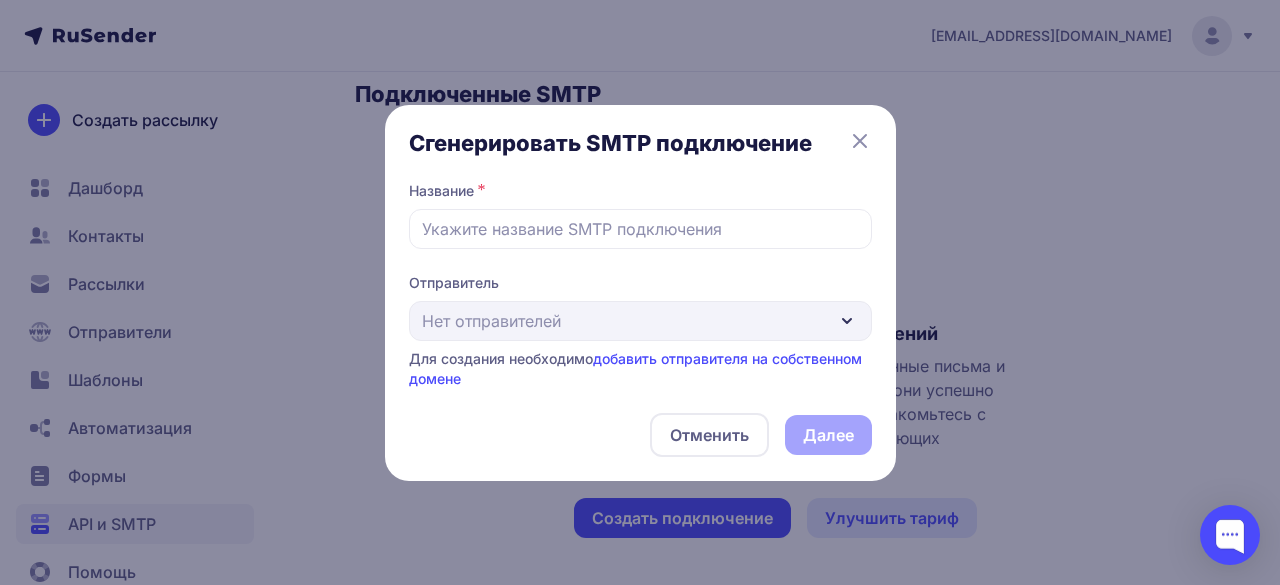 click on "Отправитель Нет отправителей Для создания необходимо   добавить отправителя на собственном домене" at bounding box center [640, 331] 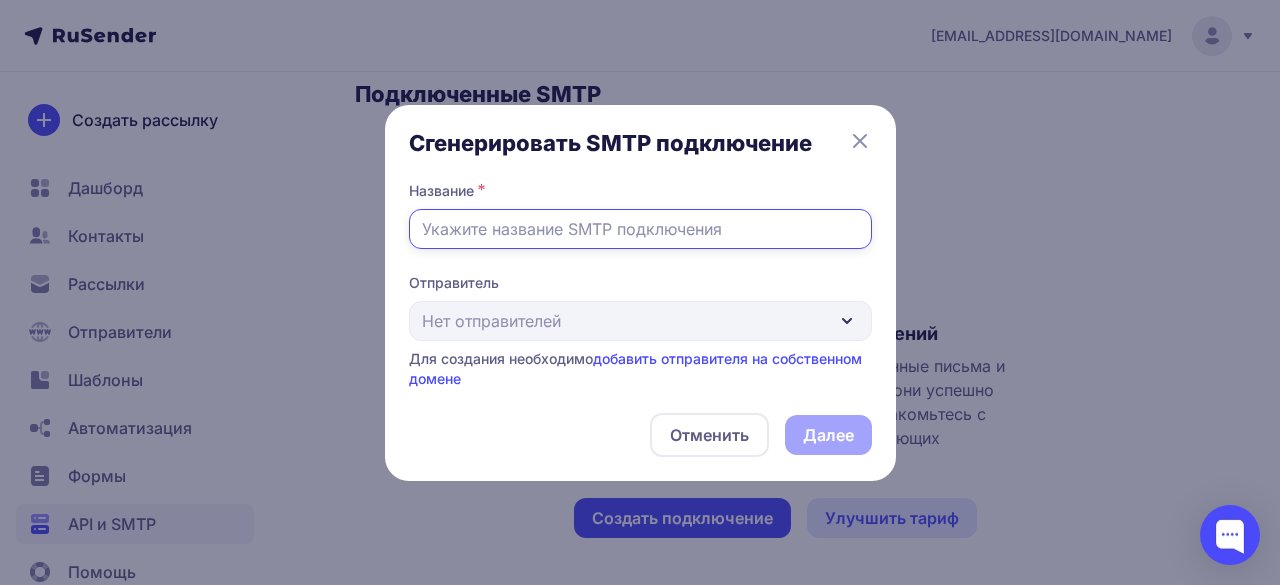 click at bounding box center [640, 229] 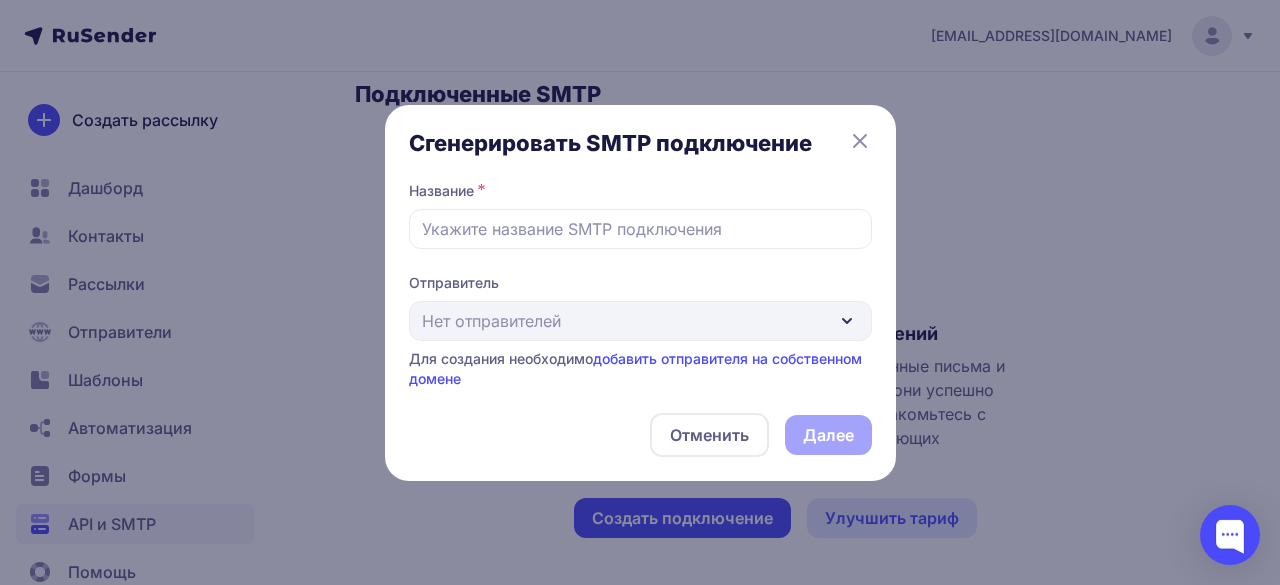 click on "Отправитель Нет отправителей Для создания необходимо   добавить отправителя на собственном домене" at bounding box center (640, 331) 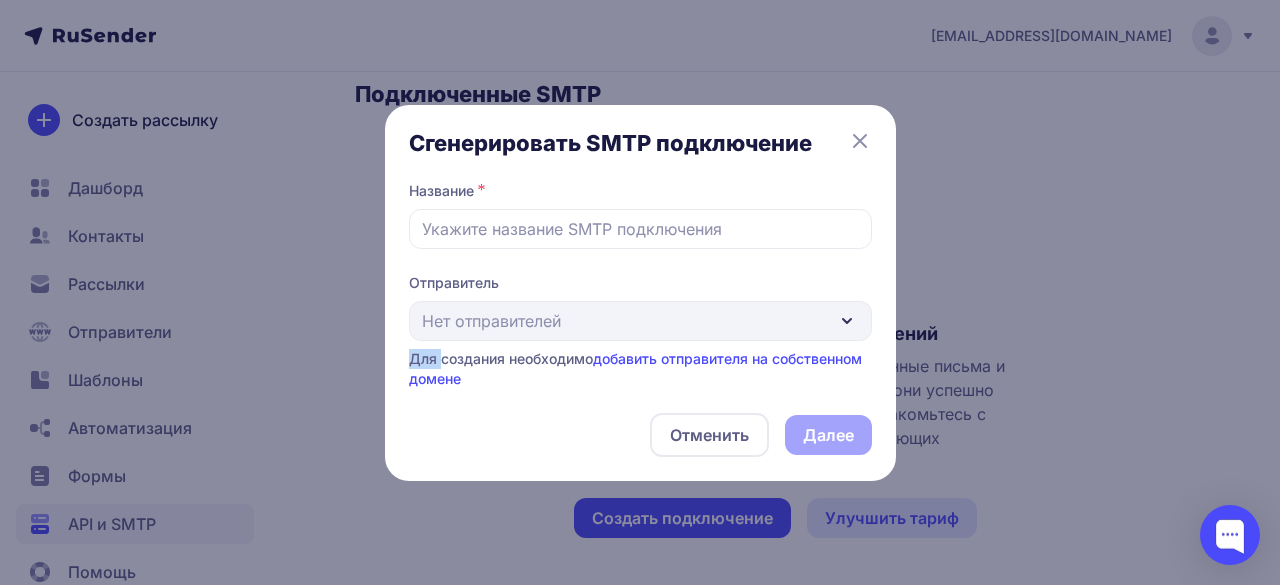 click on "Отправитель Нет отправителей Для создания необходимо   добавить отправителя на собственном домене" at bounding box center [640, 331] 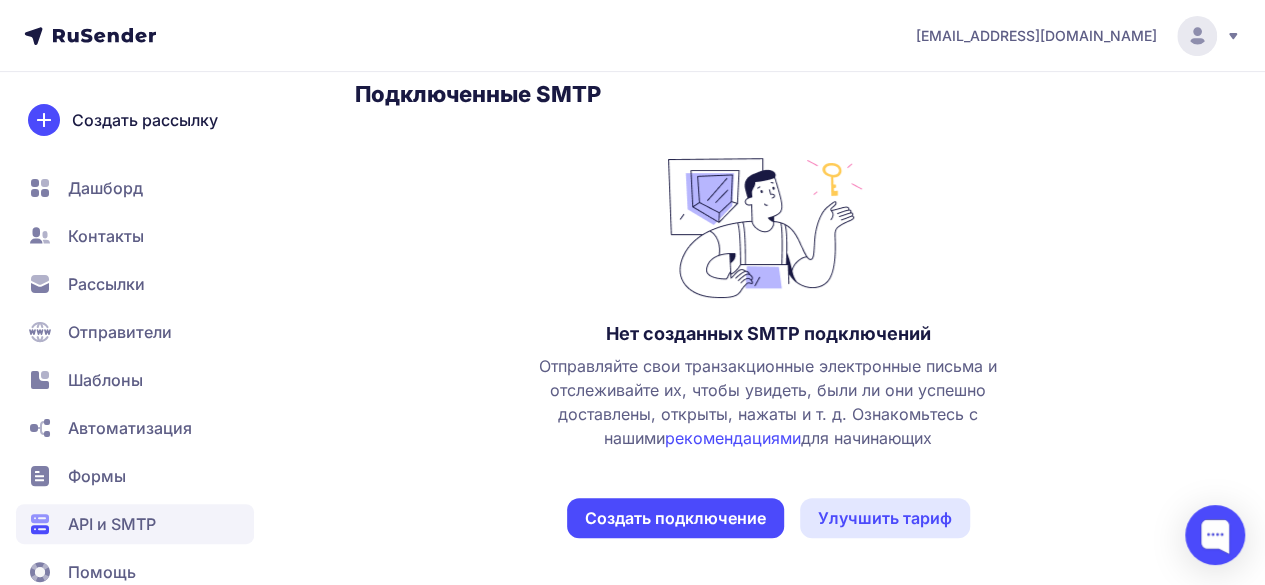 click on "Отменить" at bounding box center [701, 435] 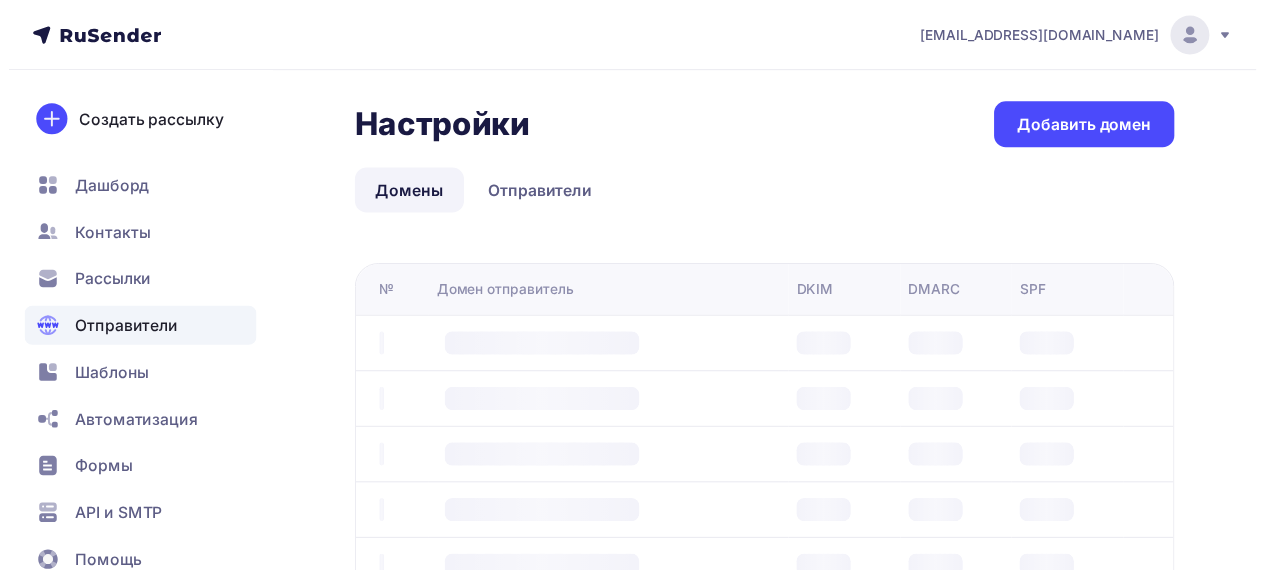scroll, scrollTop: 0, scrollLeft: 0, axis: both 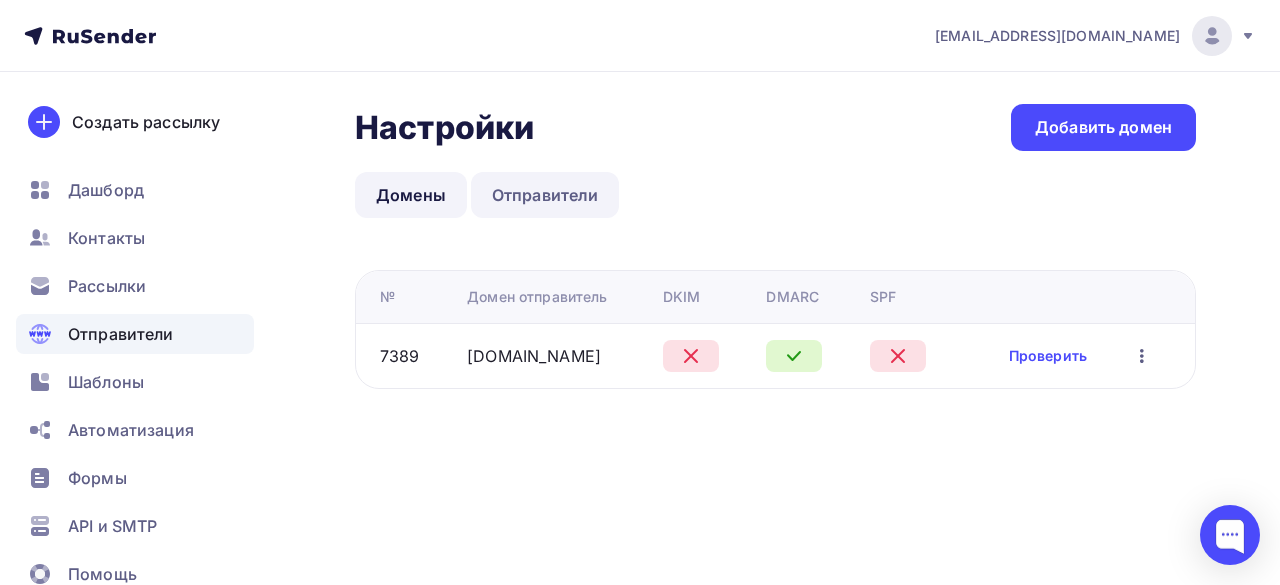 click on "Отправители" at bounding box center [545, 195] 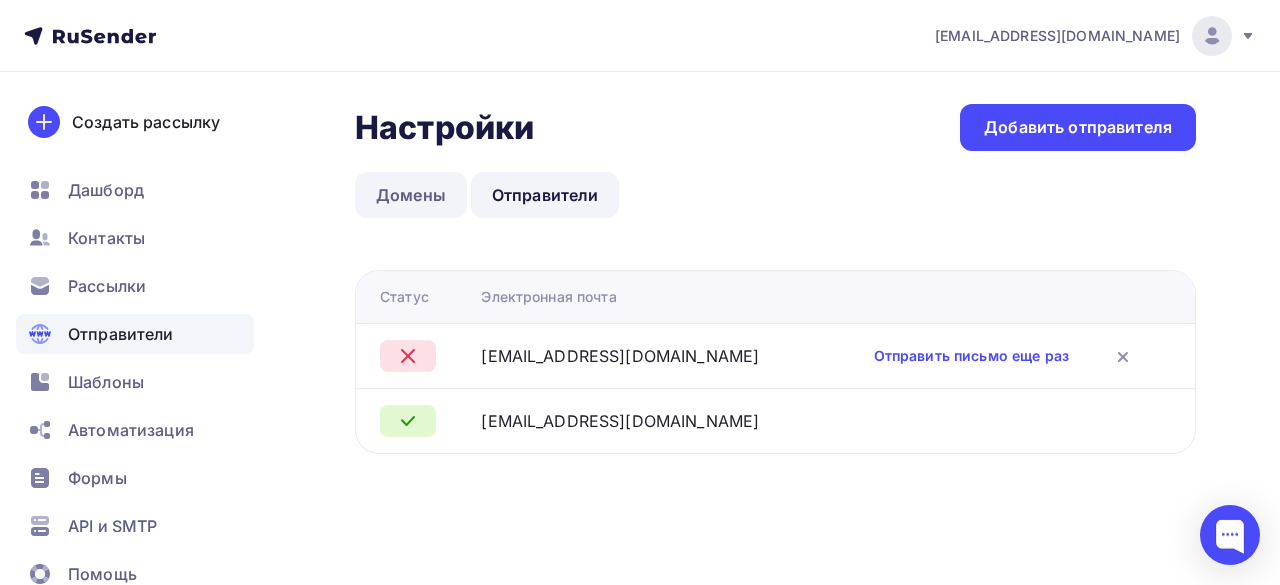 click on "Домены" at bounding box center [411, 195] 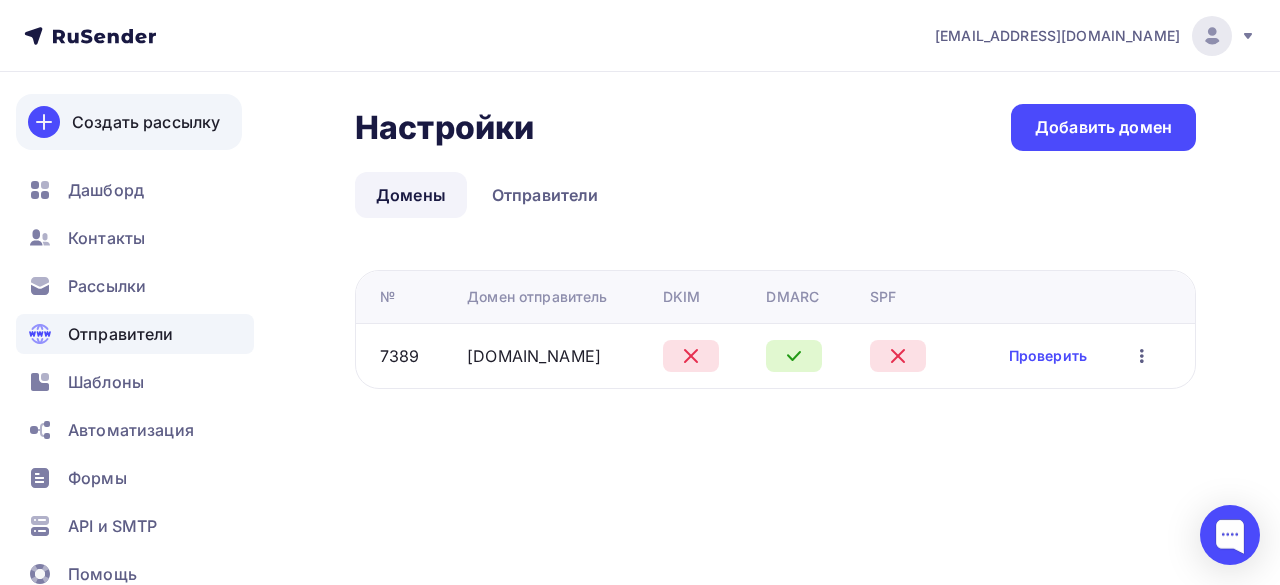 click on "Создать рассылку" at bounding box center (129, 122) 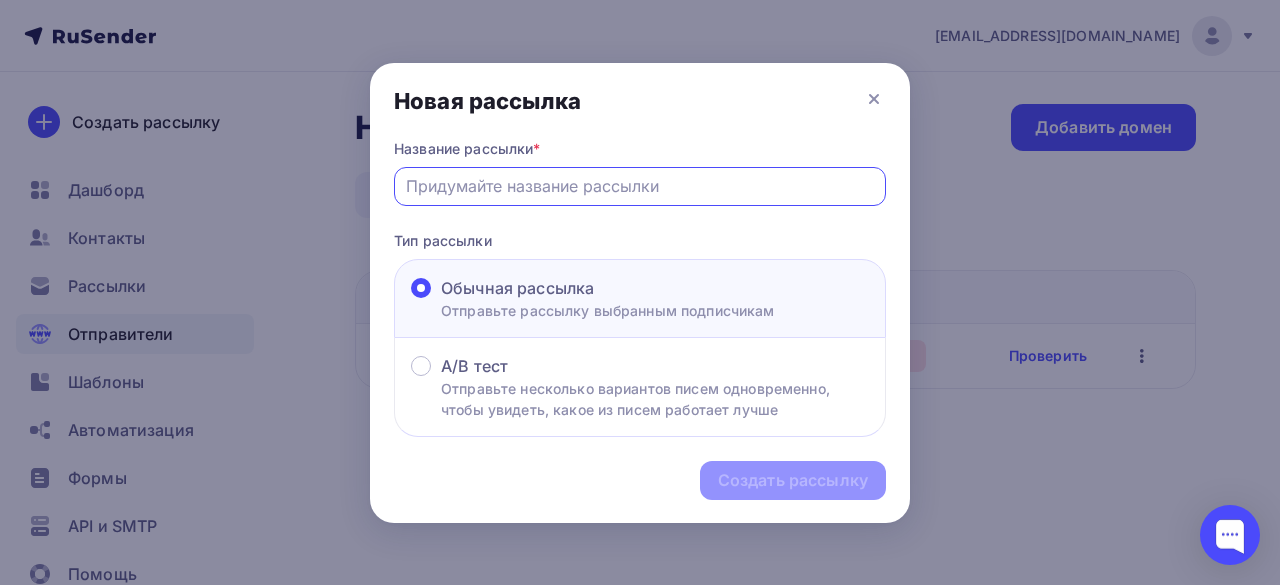 click at bounding box center (640, 186) 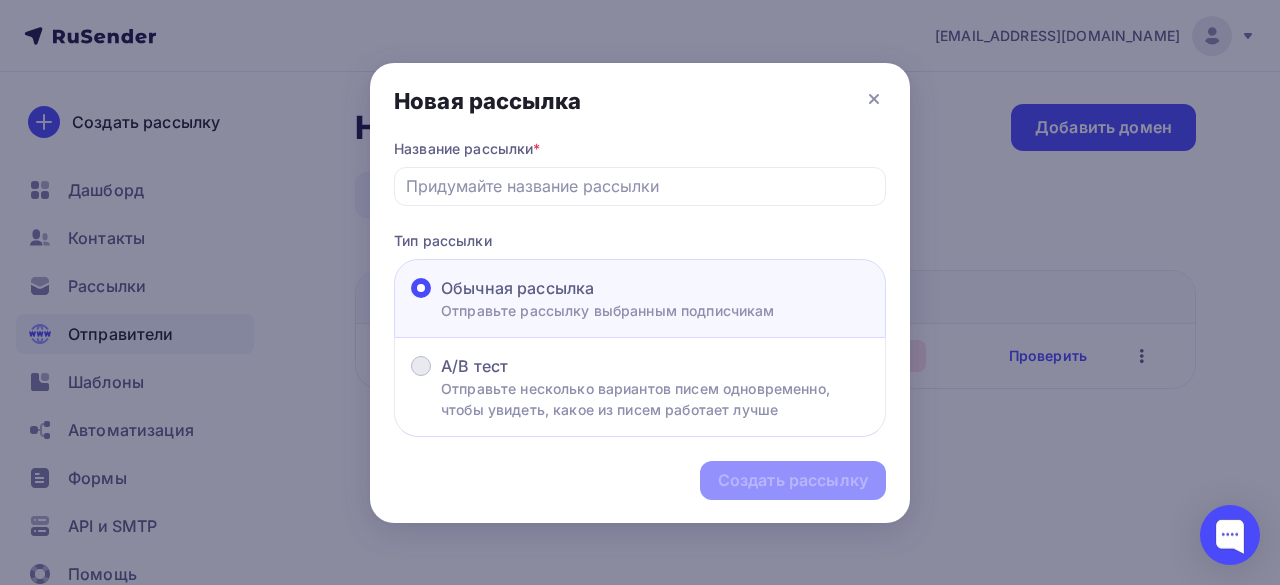 click on "Отправьте несколько вариантов писем одновременно, чтобы увидеть, какое из писем работает лучше" at bounding box center [655, 399] 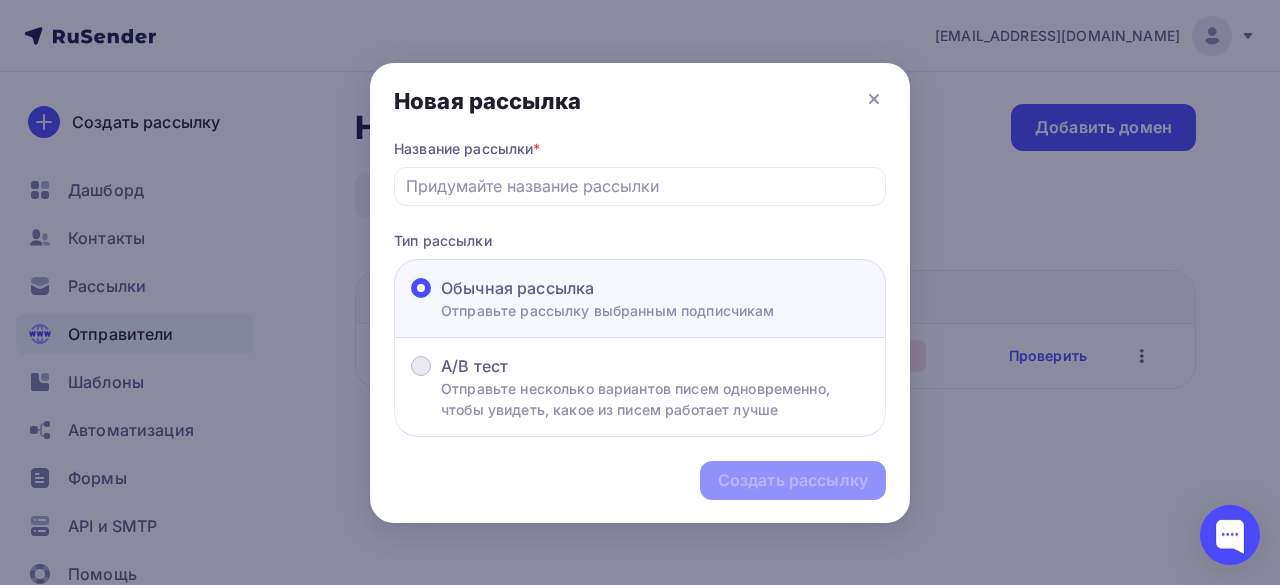 click on "A/B тест
Отправьте несколько вариантов писем одновременно, чтобы увидеть, какое из писем работает лучше" at bounding box center [508, 354] 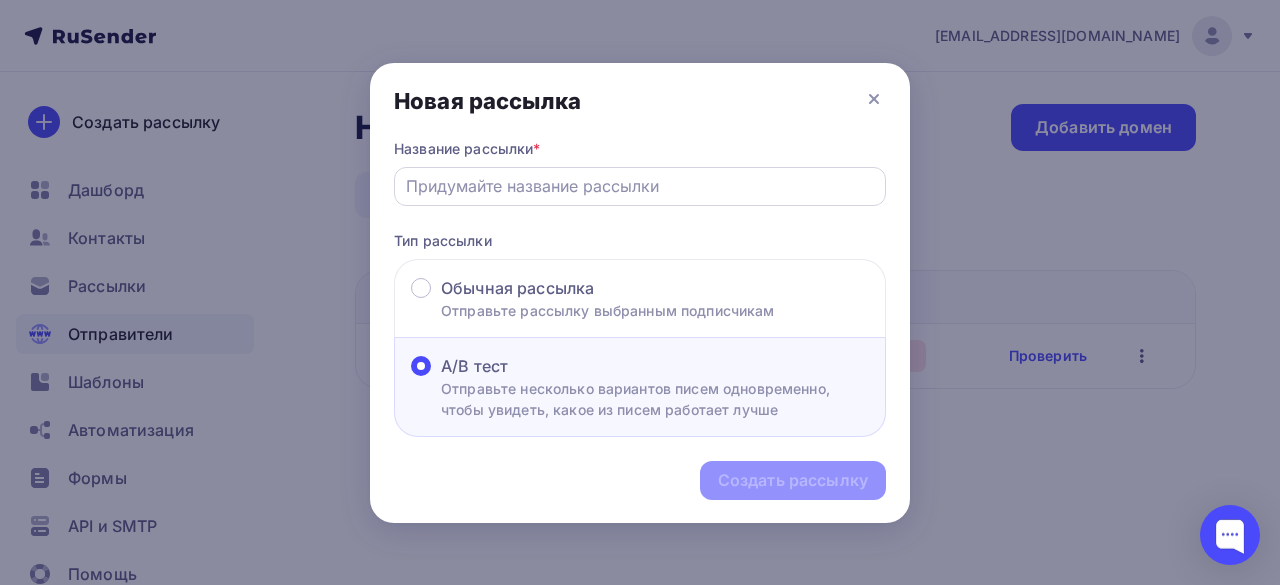 click at bounding box center [640, 186] 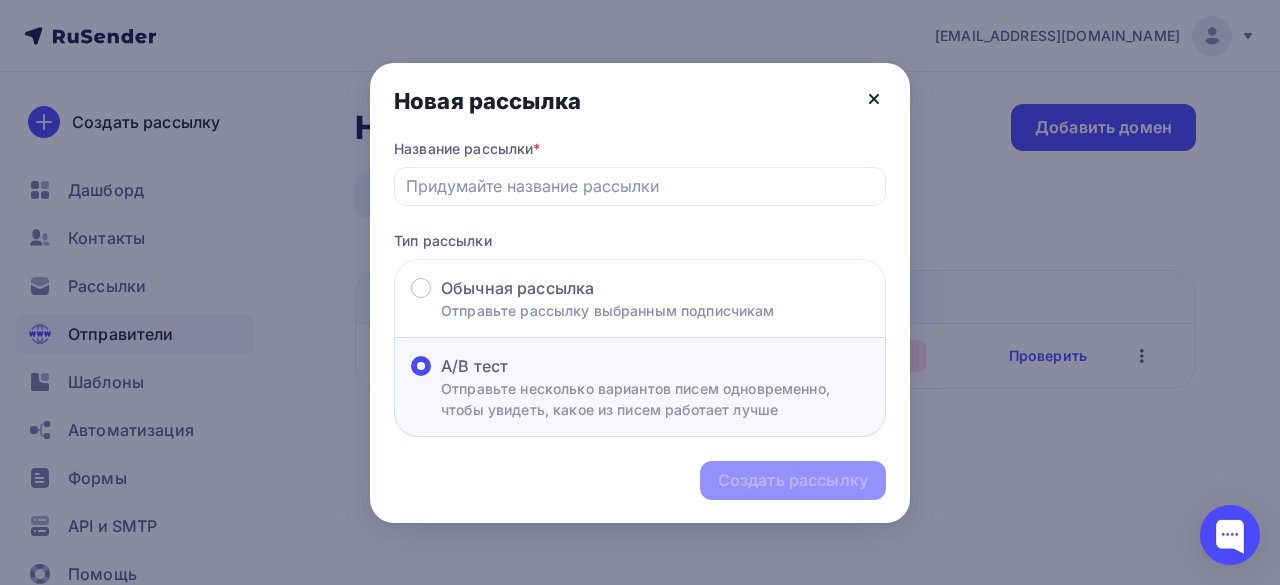 click 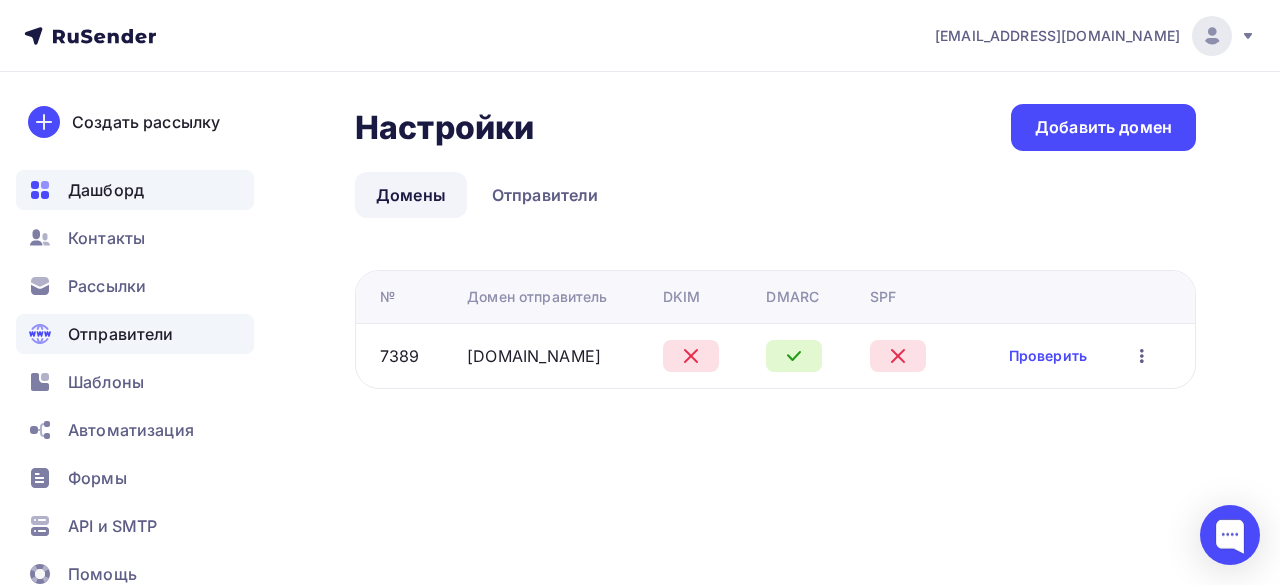 click on "Дашборд" at bounding box center [106, 190] 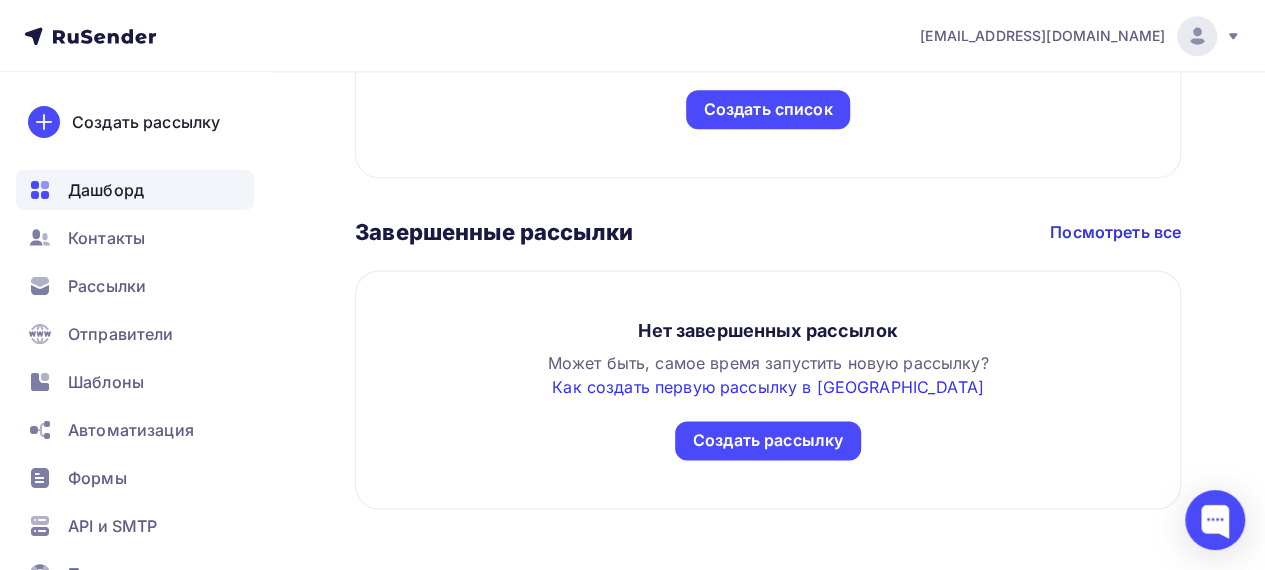 scroll, scrollTop: 1263, scrollLeft: 0, axis: vertical 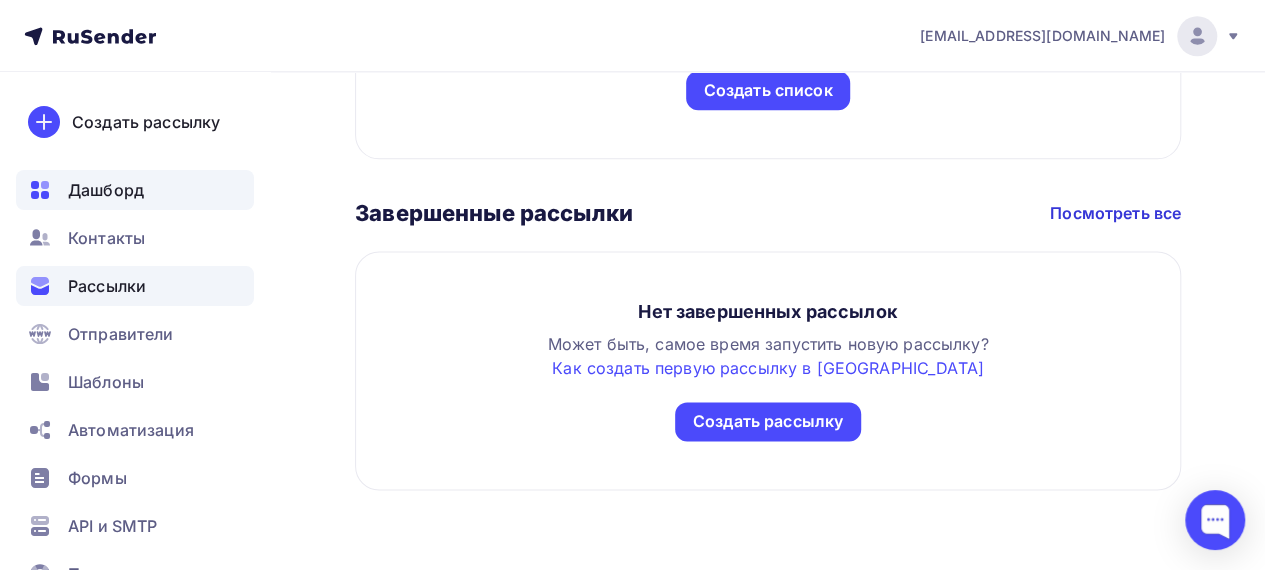 click on "Рассылки" at bounding box center (107, 286) 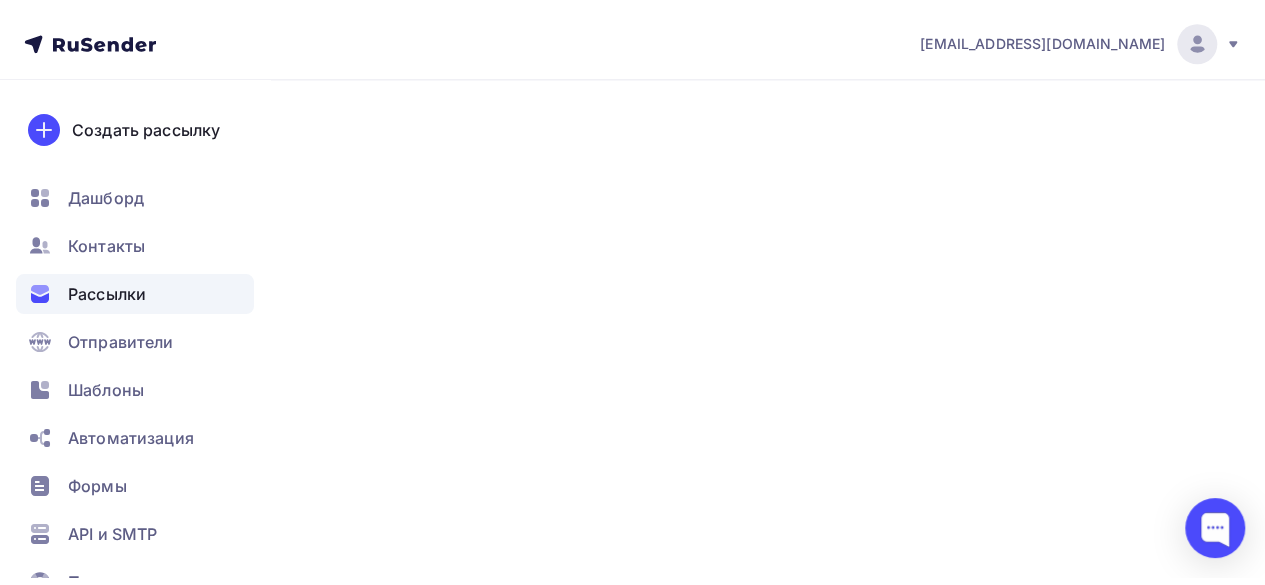 scroll, scrollTop: 0, scrollLeft: 0, axis: both 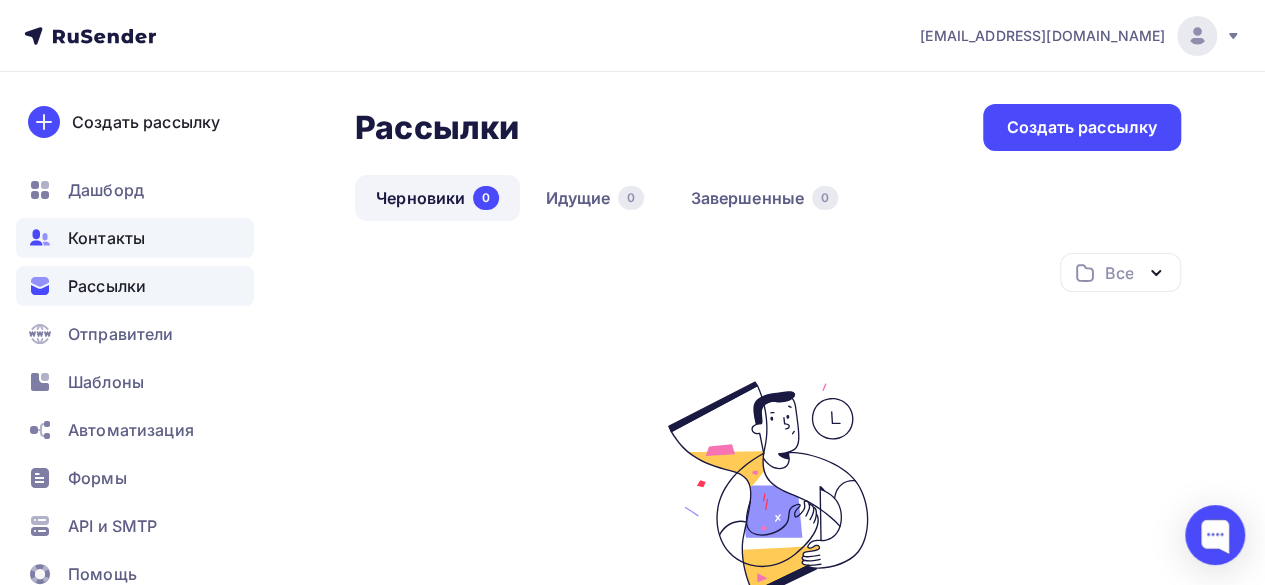 click on "Контакты" at bounding box center [106, 238] 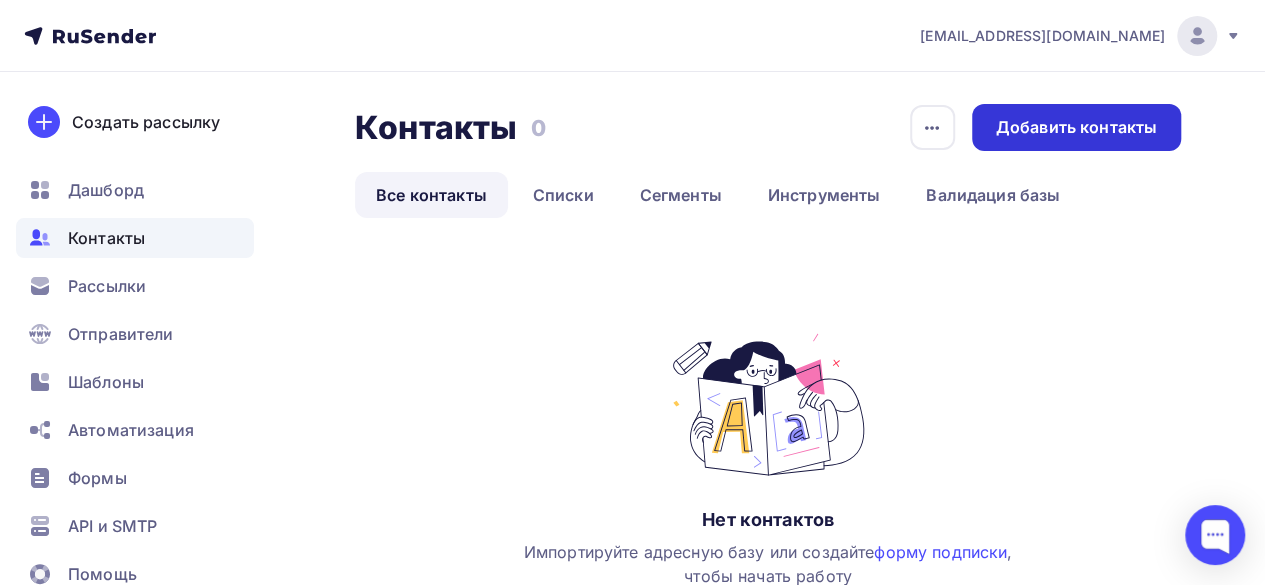 click on "Добавить контакты" at bounding box center [1076, 127] 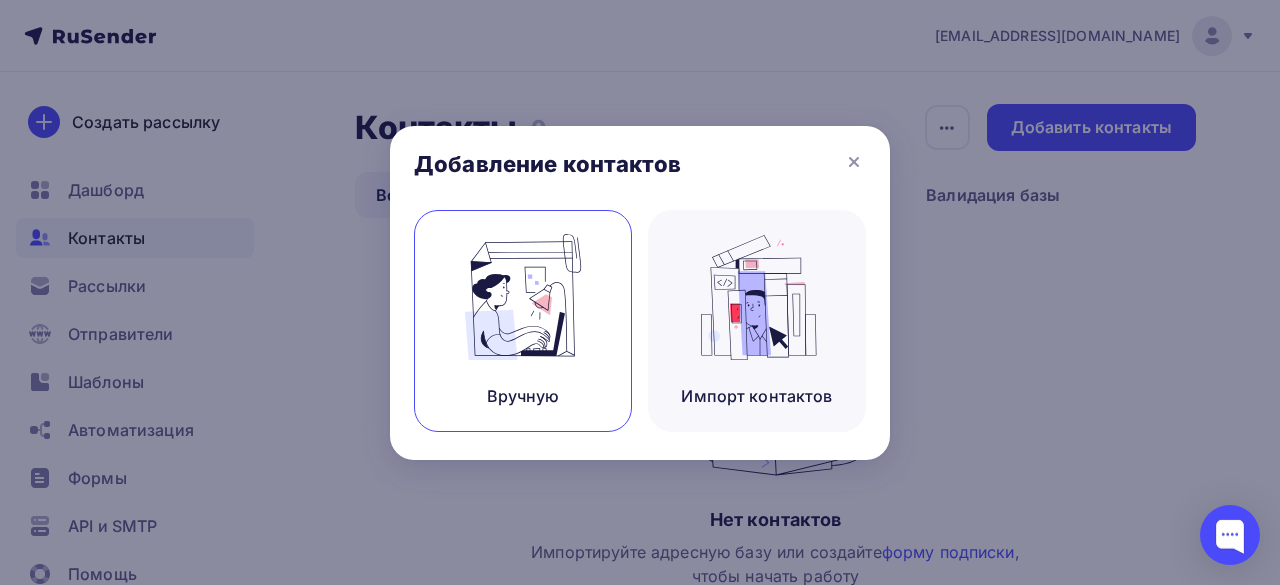 click at bounding box center (523, 297) 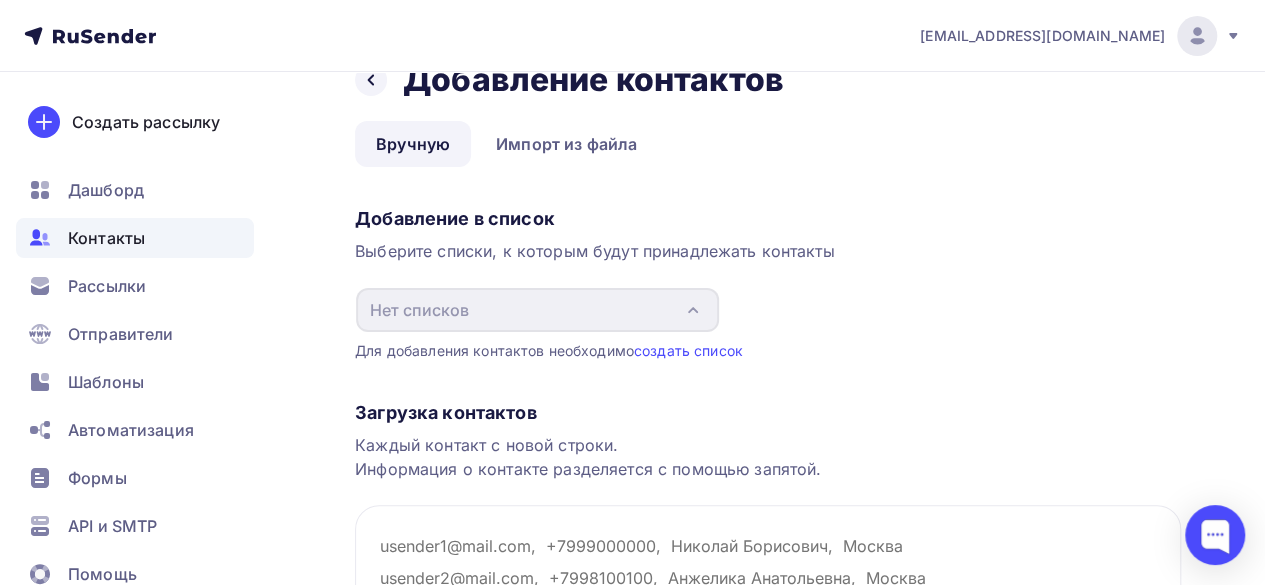 scroll, scrollTop: 0, scrollLeft: 0, axis: both 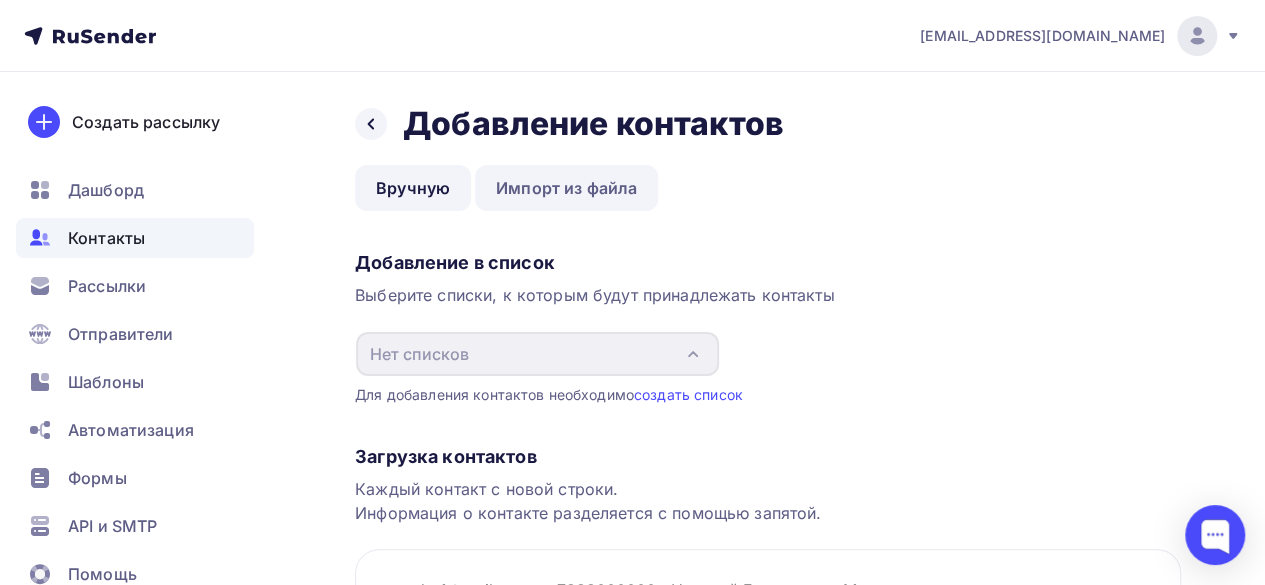 click on "Импорт из файла" at bounding box center (566, 188) 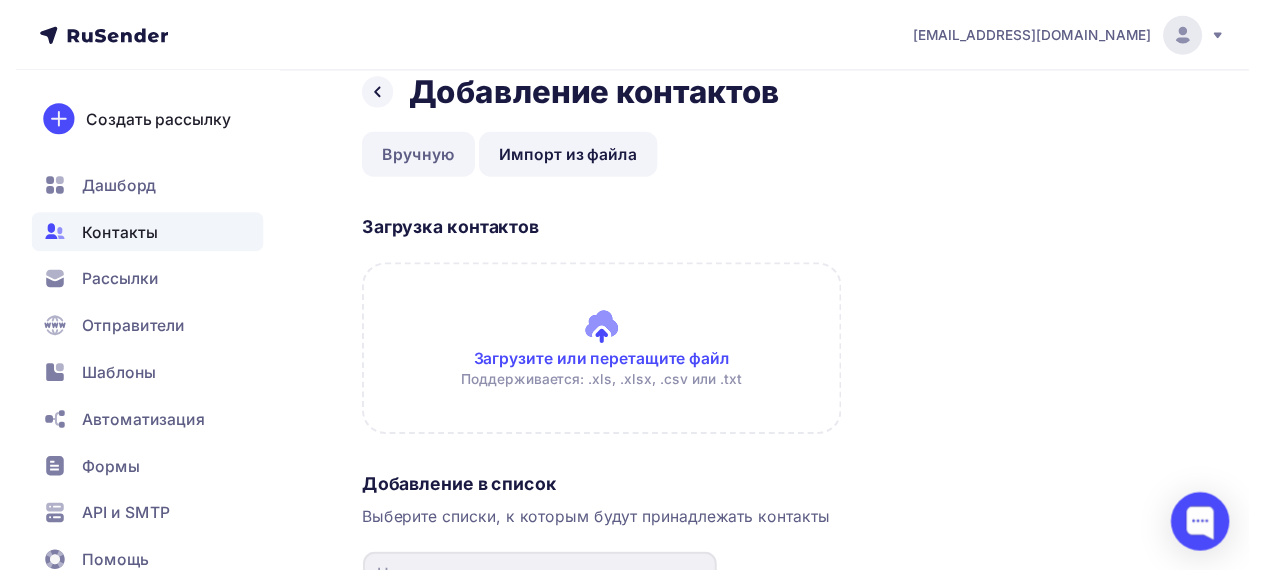 scroll, scrollTop: 0, scrollLeft: 0, axis: both 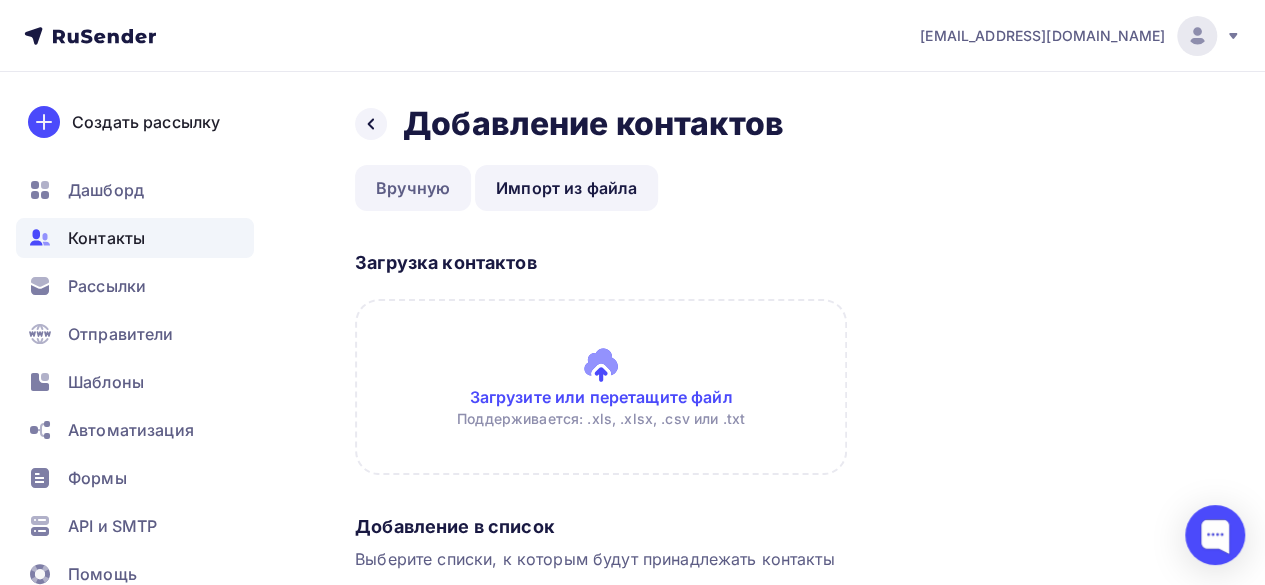 click on "Вручную" at bounding box center (413, 188) 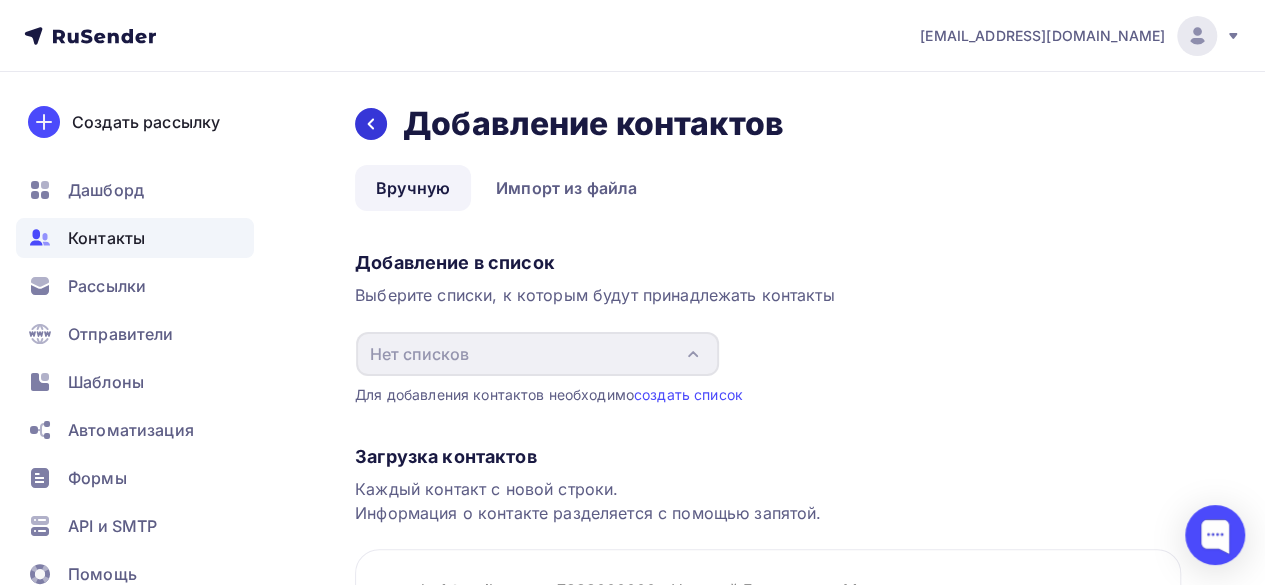 click 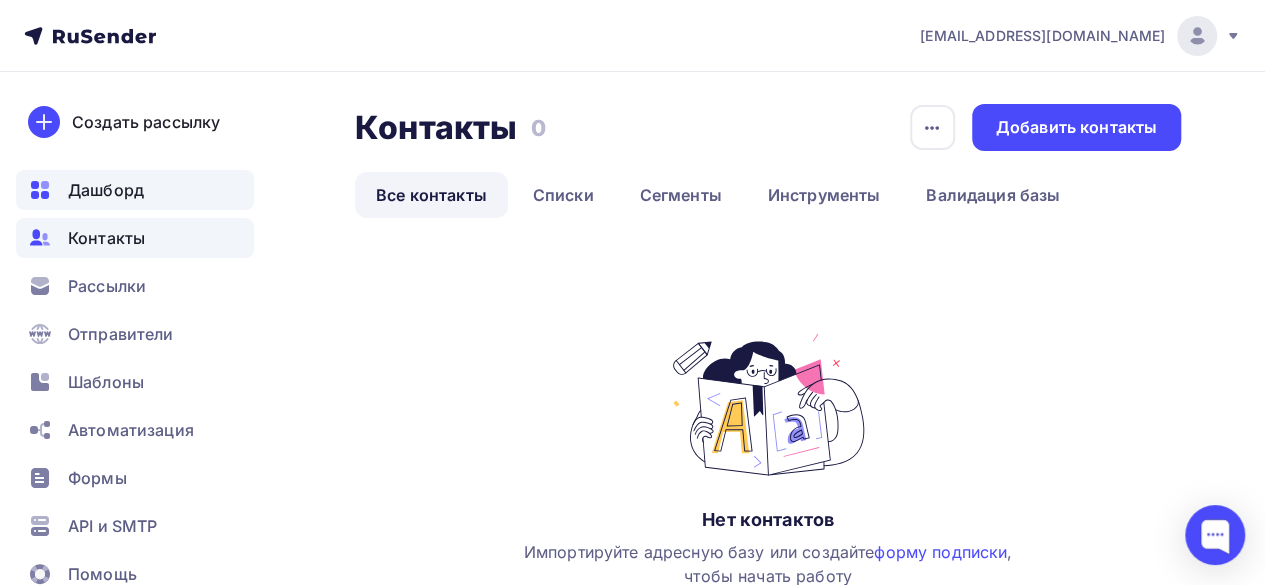 click 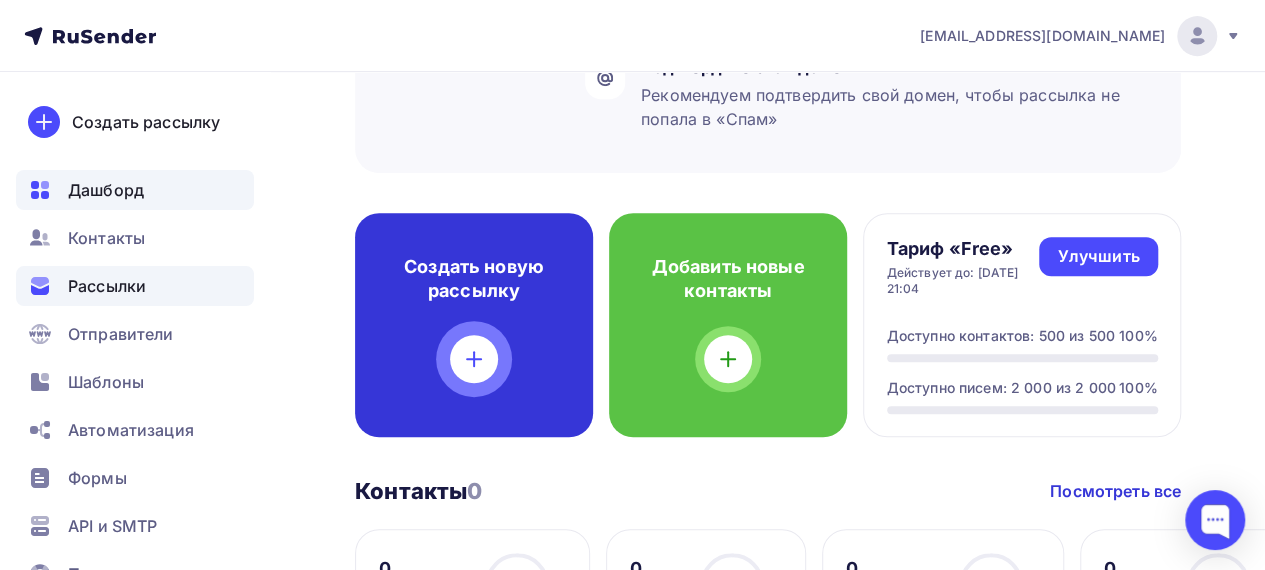 scroll, scrollTop: 600, scrollLeft: 0, axis: vertical 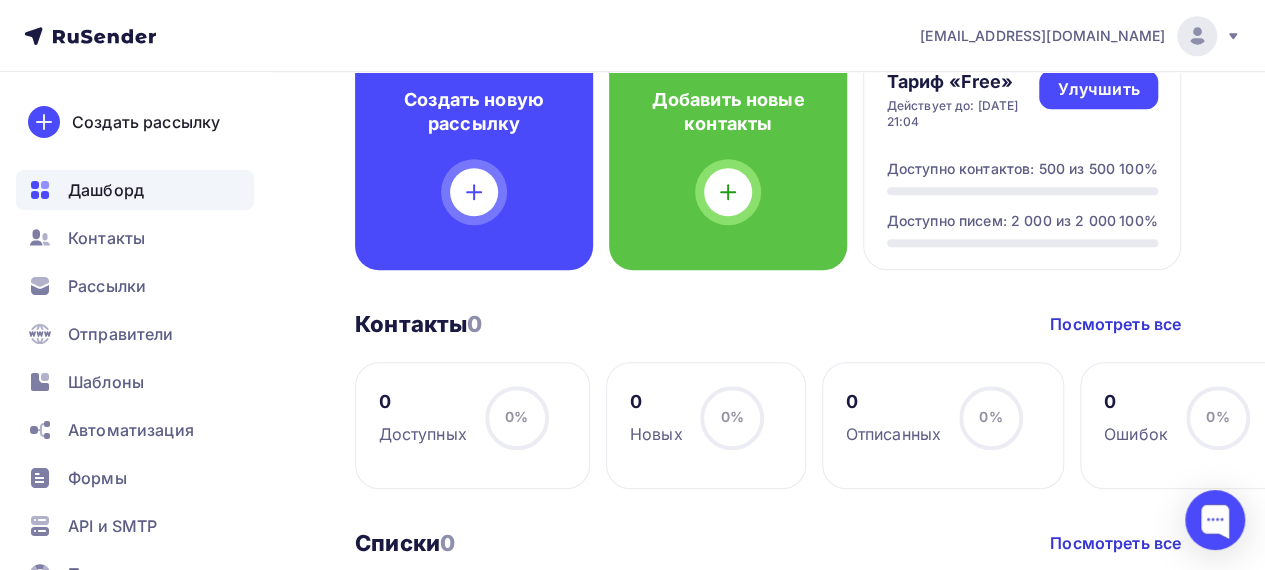 click on "[EMAIL_ADDRESS][DOMAIN_NAME]" at bounding box center [1042, 36] 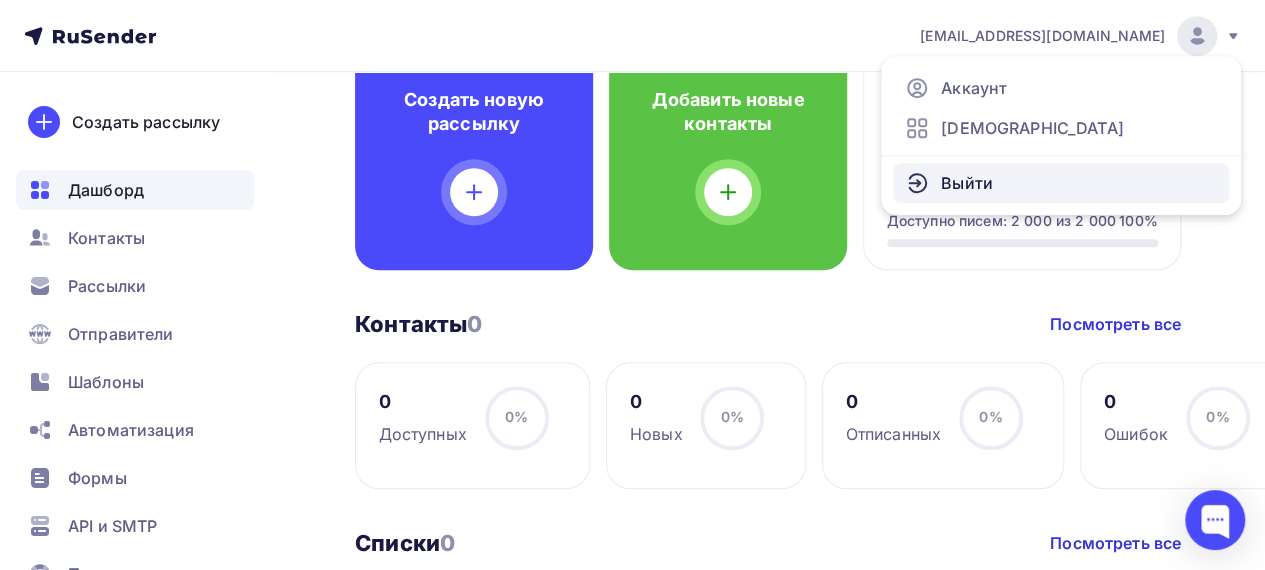 click on "Выйти" at bounding box center (967, 183) 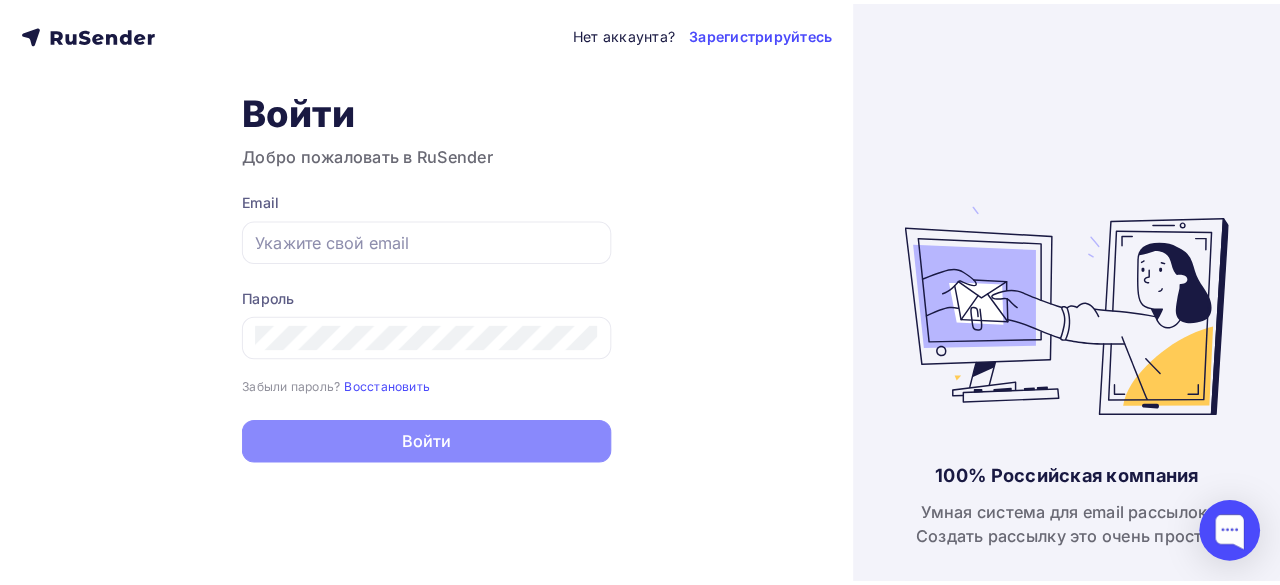 scroll, scrollTop: 0, scrollLeft: 0, axis: both 